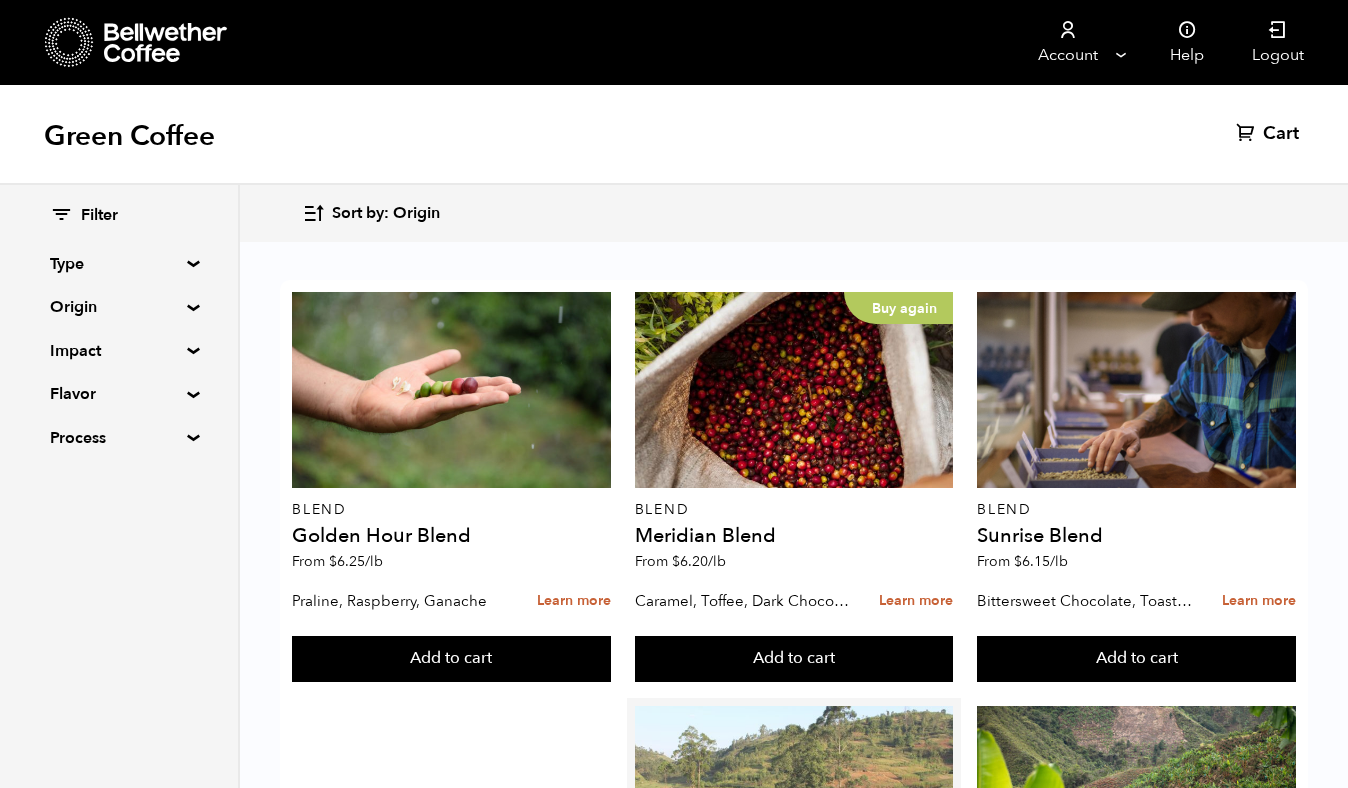 scroll, scrollTop: 511, scrollLeft: 0, axis: vertical 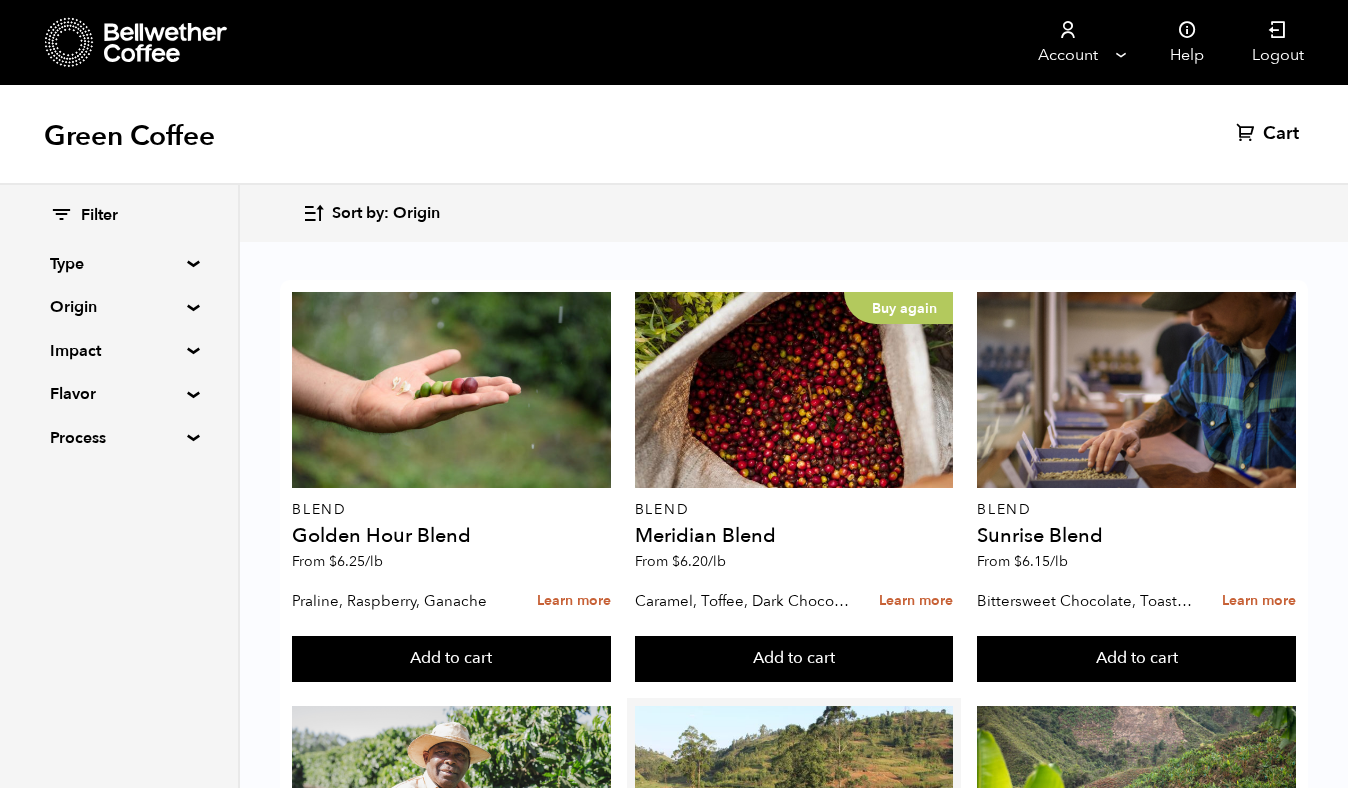 drag, startPoint x: 637, startPoint y: 414, endPoint x: 710, endPoint y: 417, distance: 73.061615 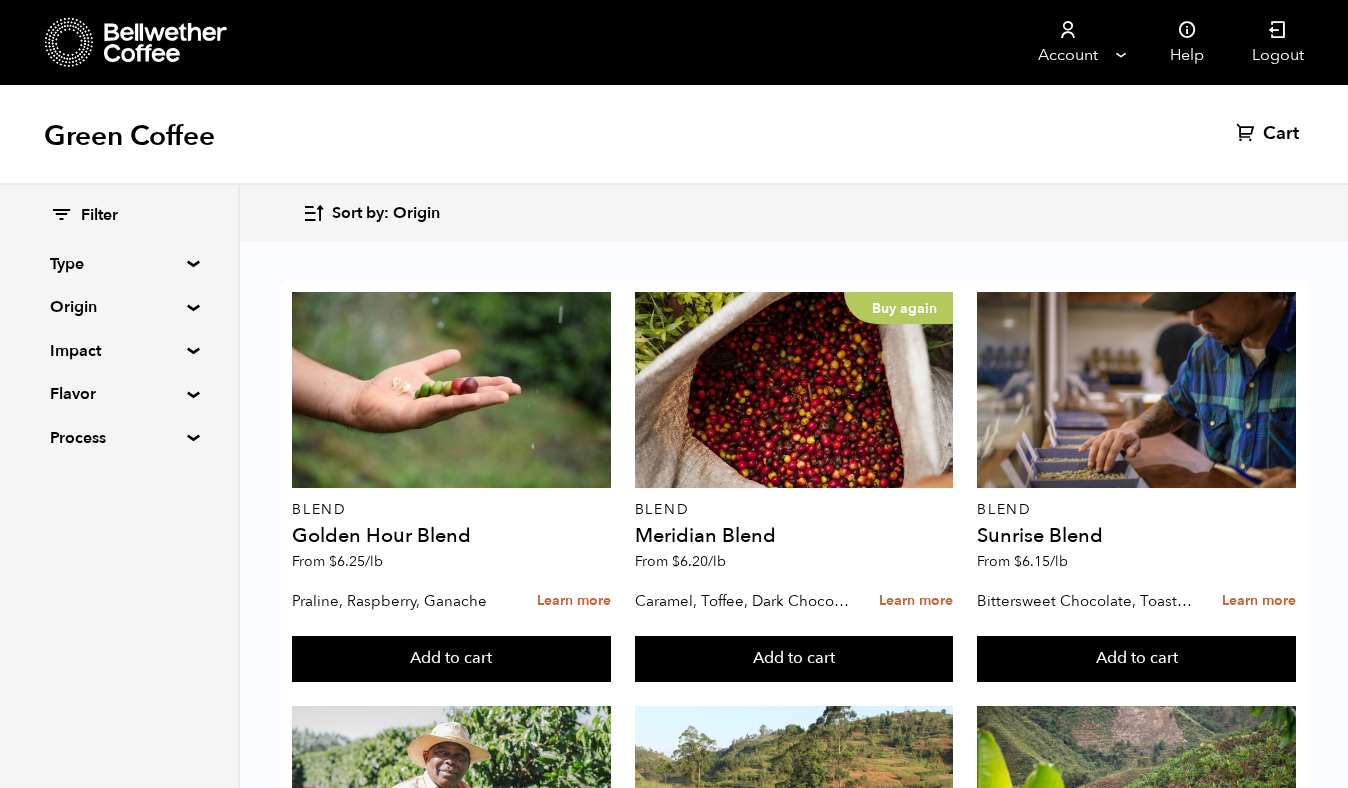 copy on "Burundi" 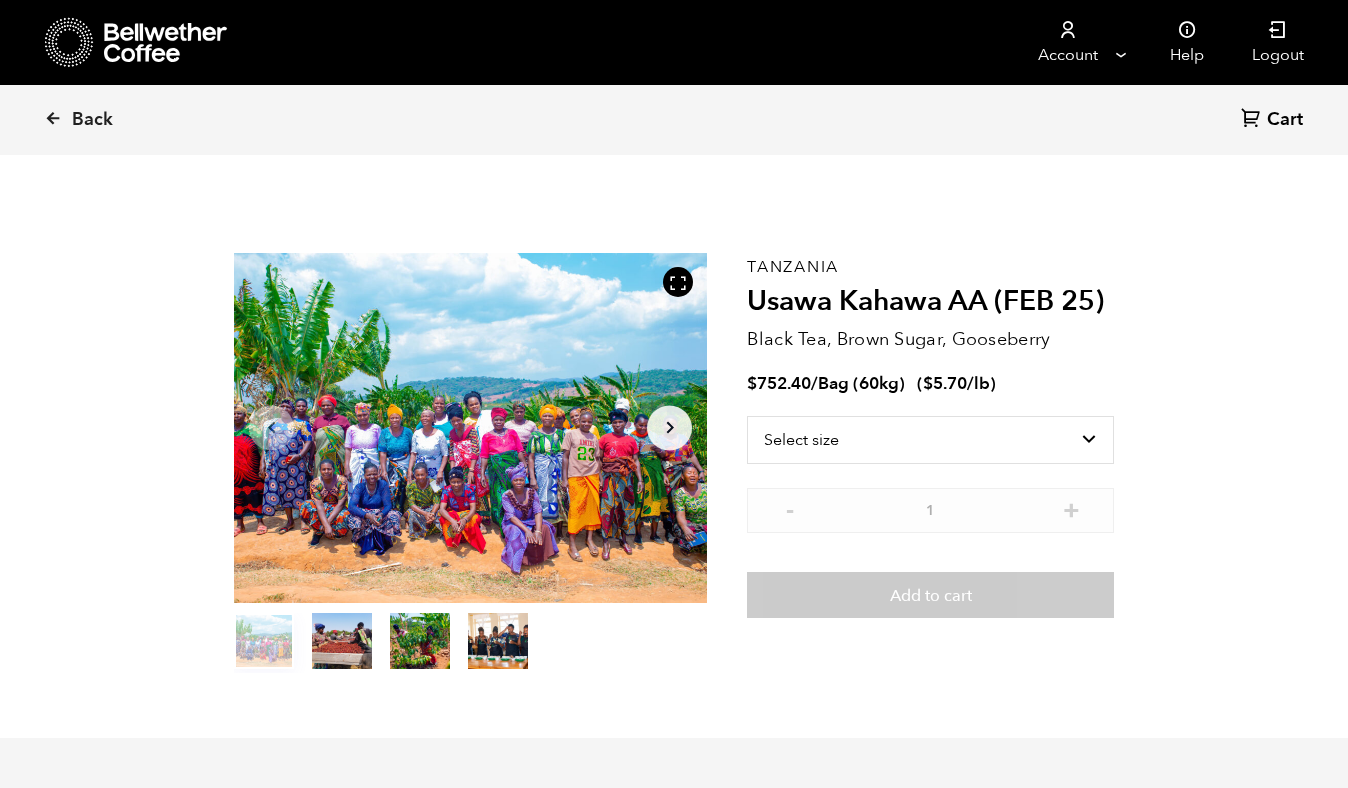 scroll, scrollTop: 0, scrollLeft: 0, axis: both 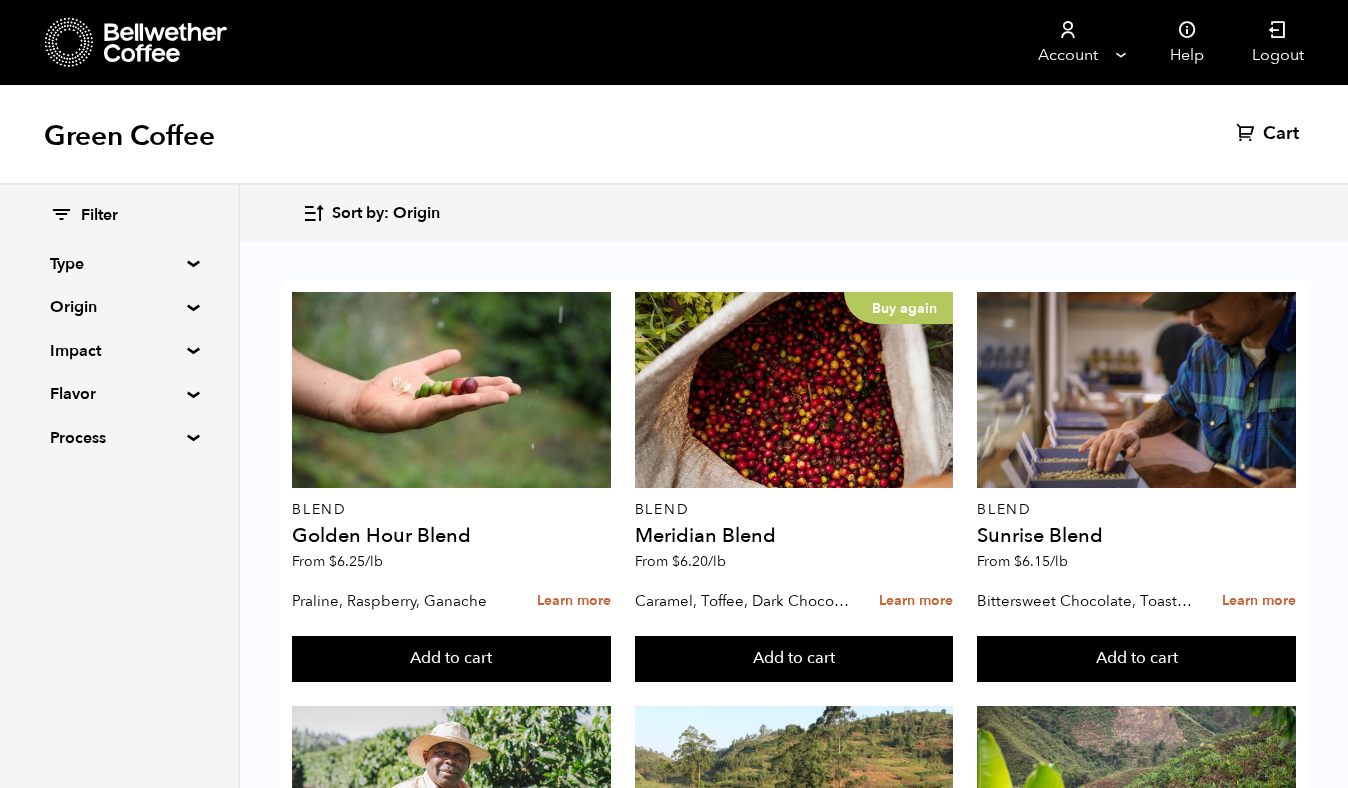 click on "Flavor" at bounding box center (119, 394) 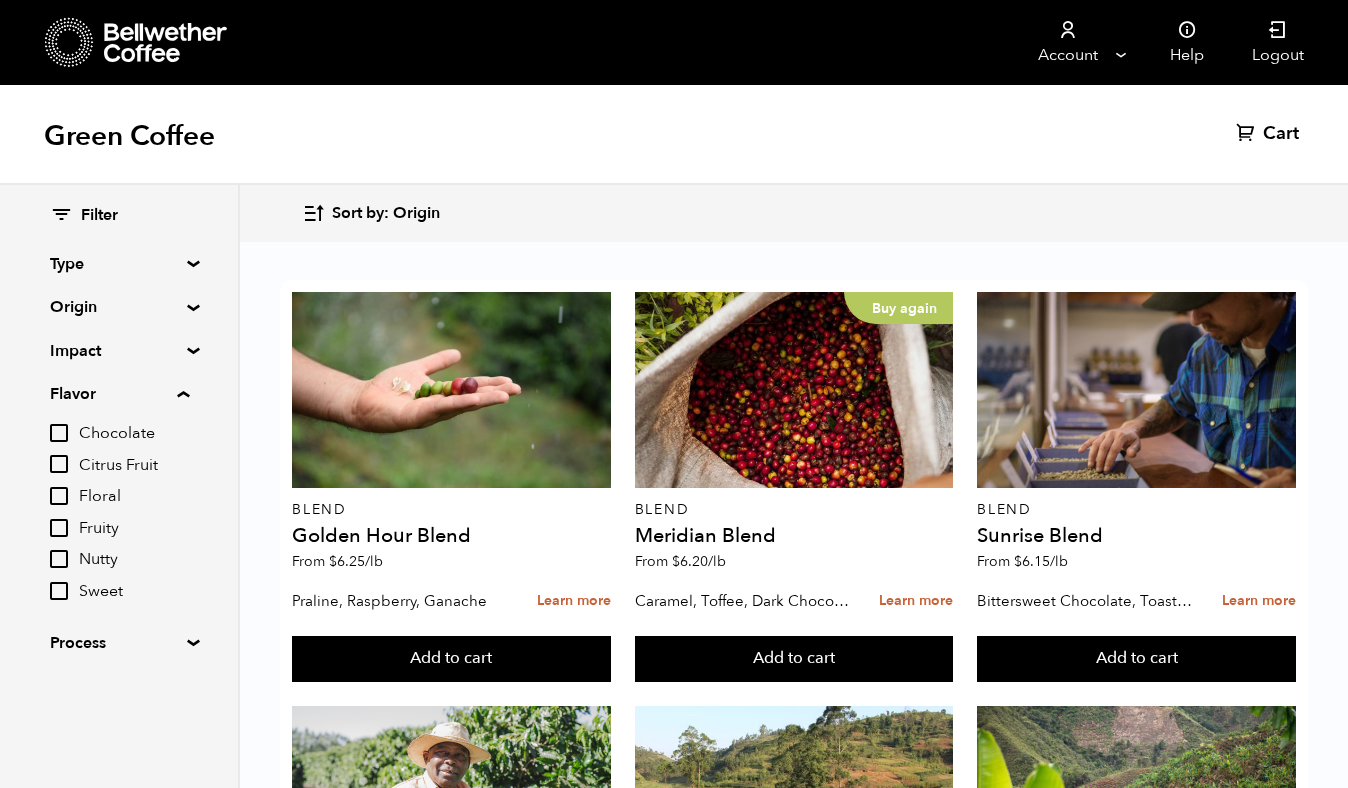 click on "Citrus Fruit" at bounding box center (59, 464) 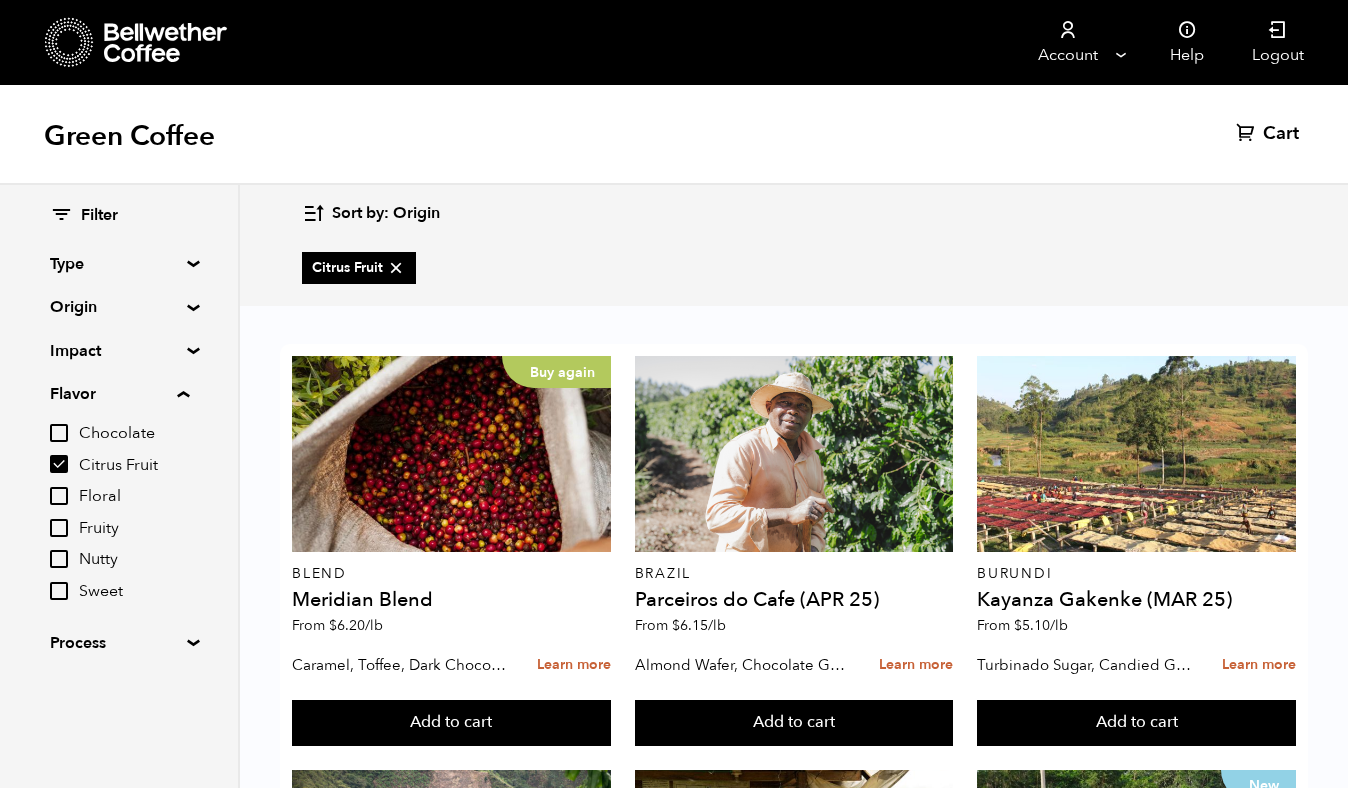 click on "Floral" at bounding box center (59, 496) 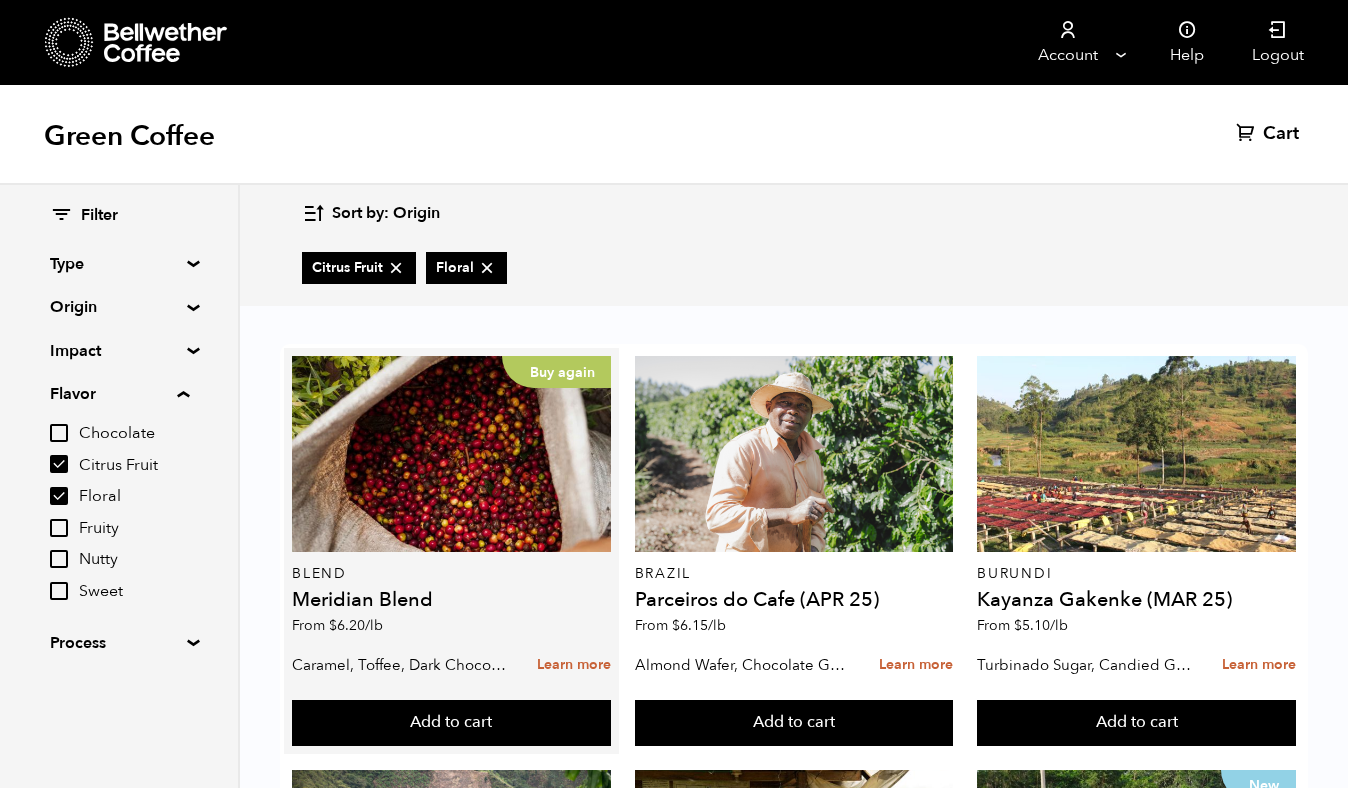 scroll, scrollTop: 250, scrollLeft: 0, axis: vertical 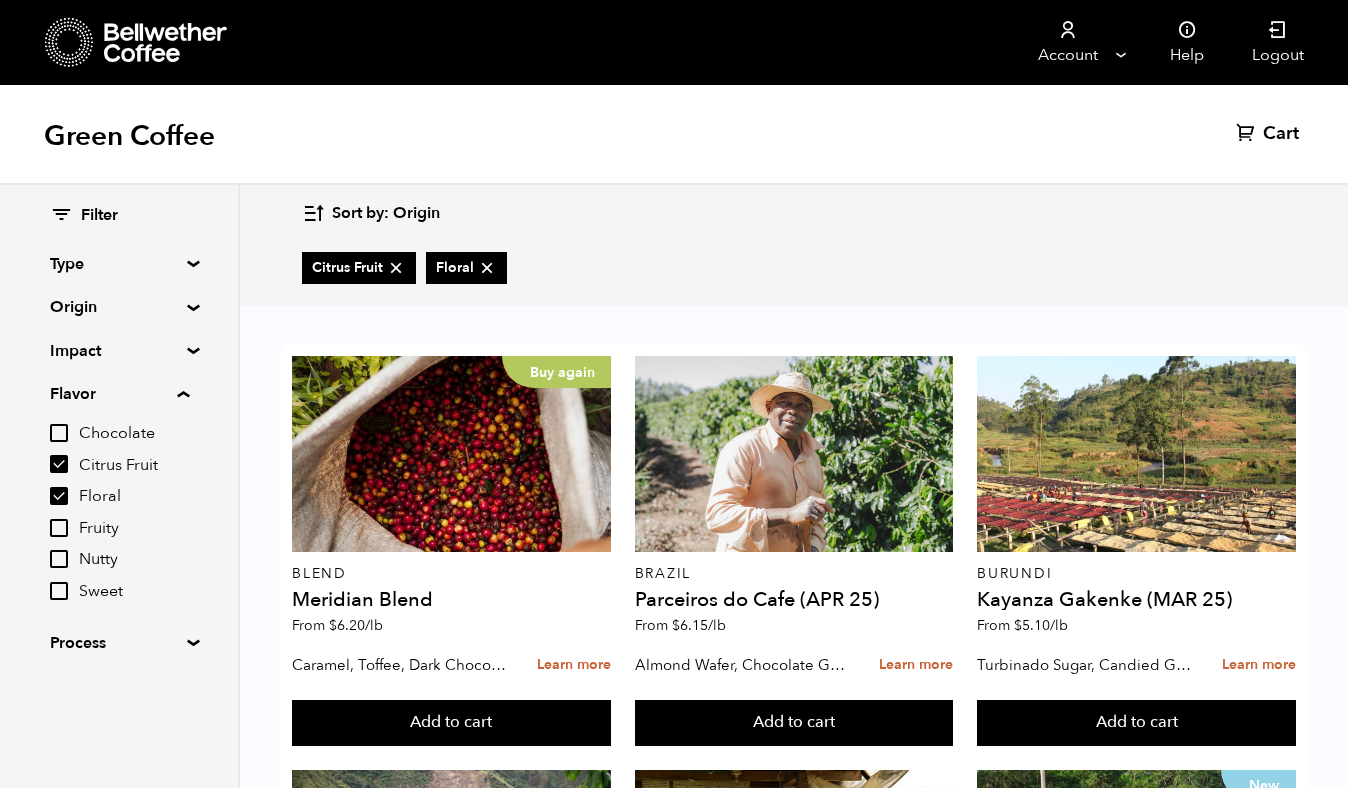 click on "Citrus Fruit" at bounding box center (59, 464) 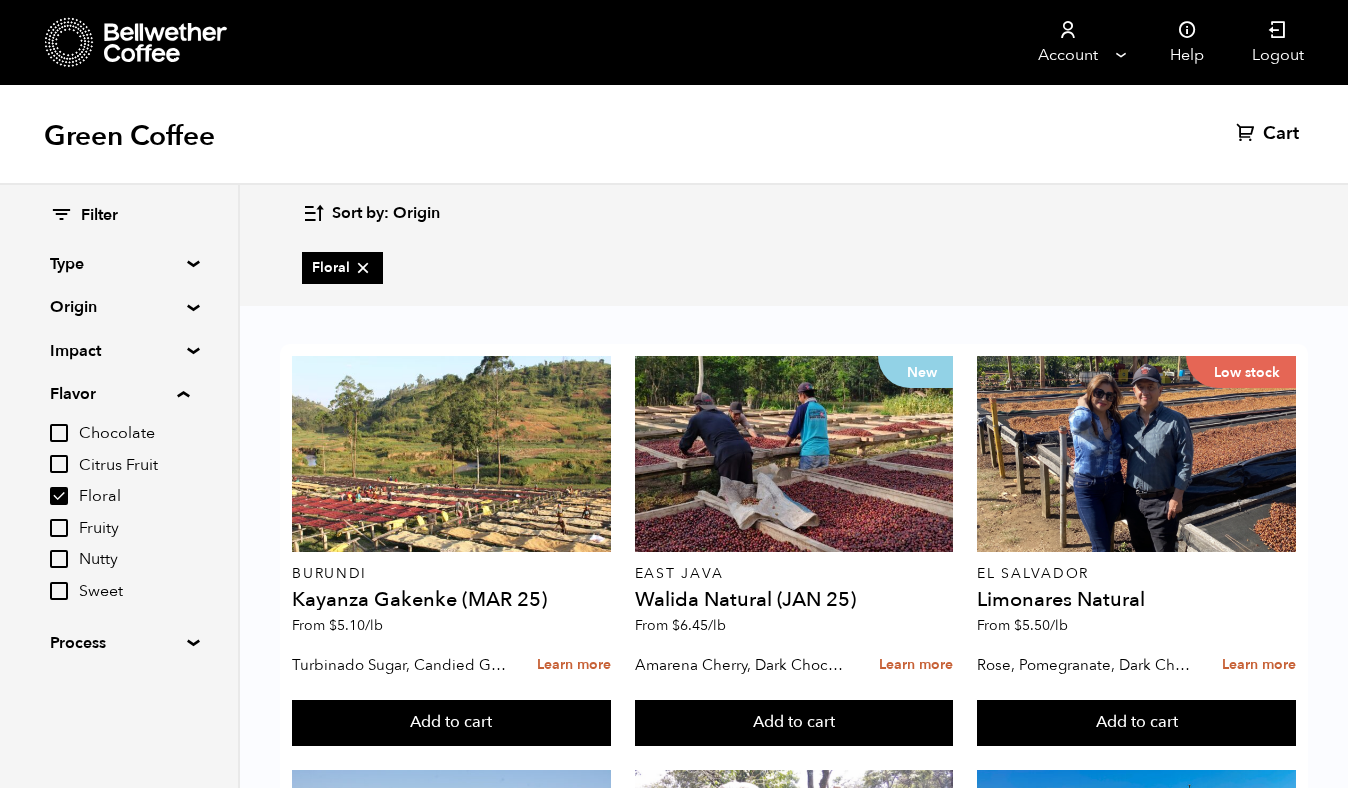 click on "Fruity" at bounding box center [59, 528] 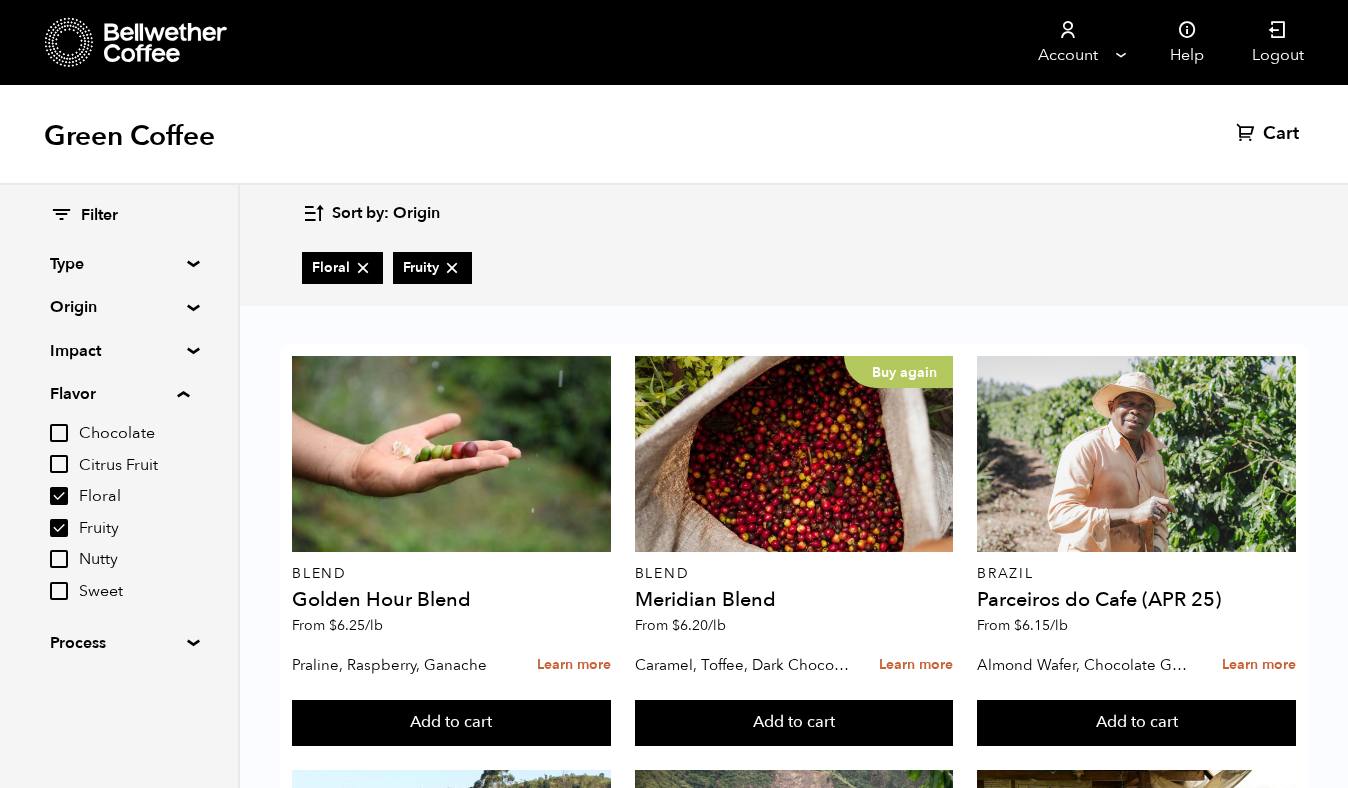 click on "Floral" at bounding box center (59, 496) 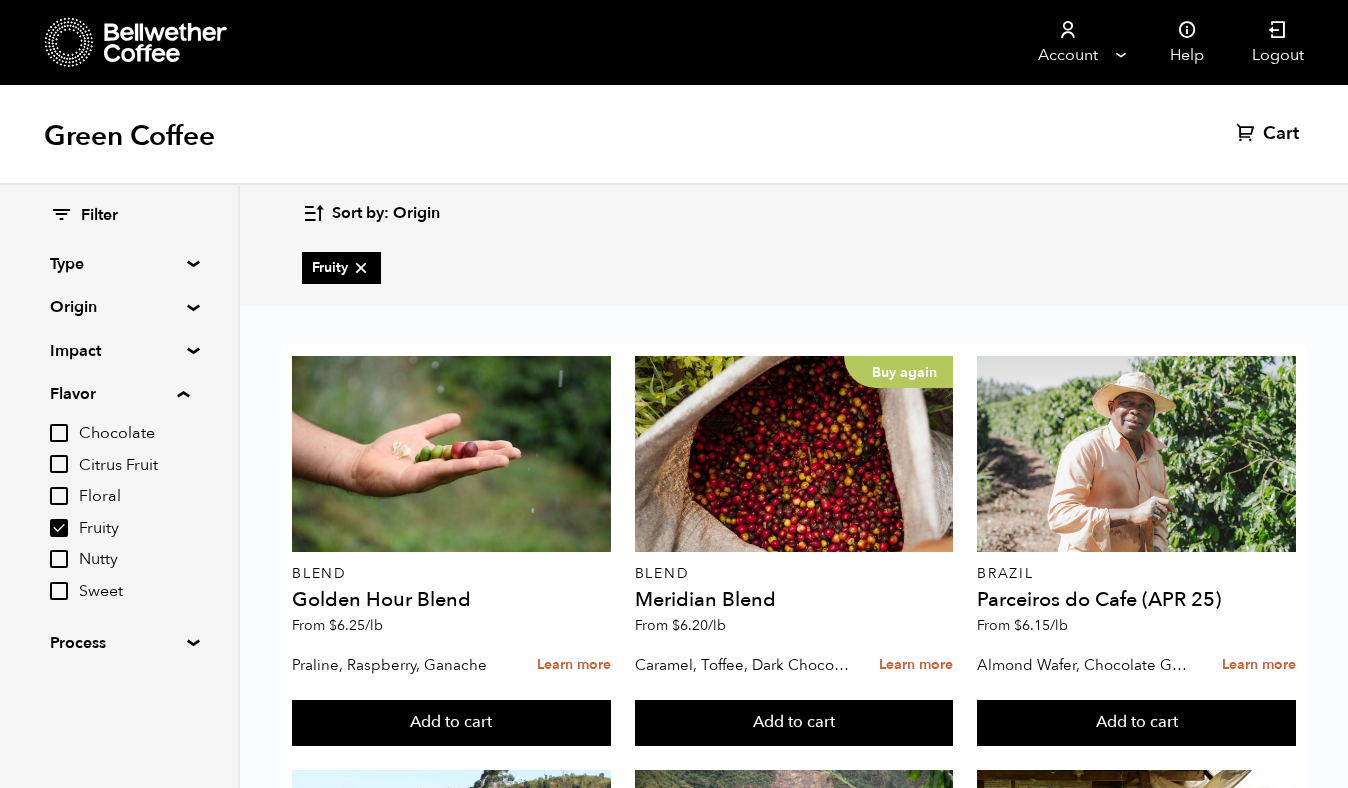 scroll, scrollTop: 991, scrollLeft: 0, axis: vertical 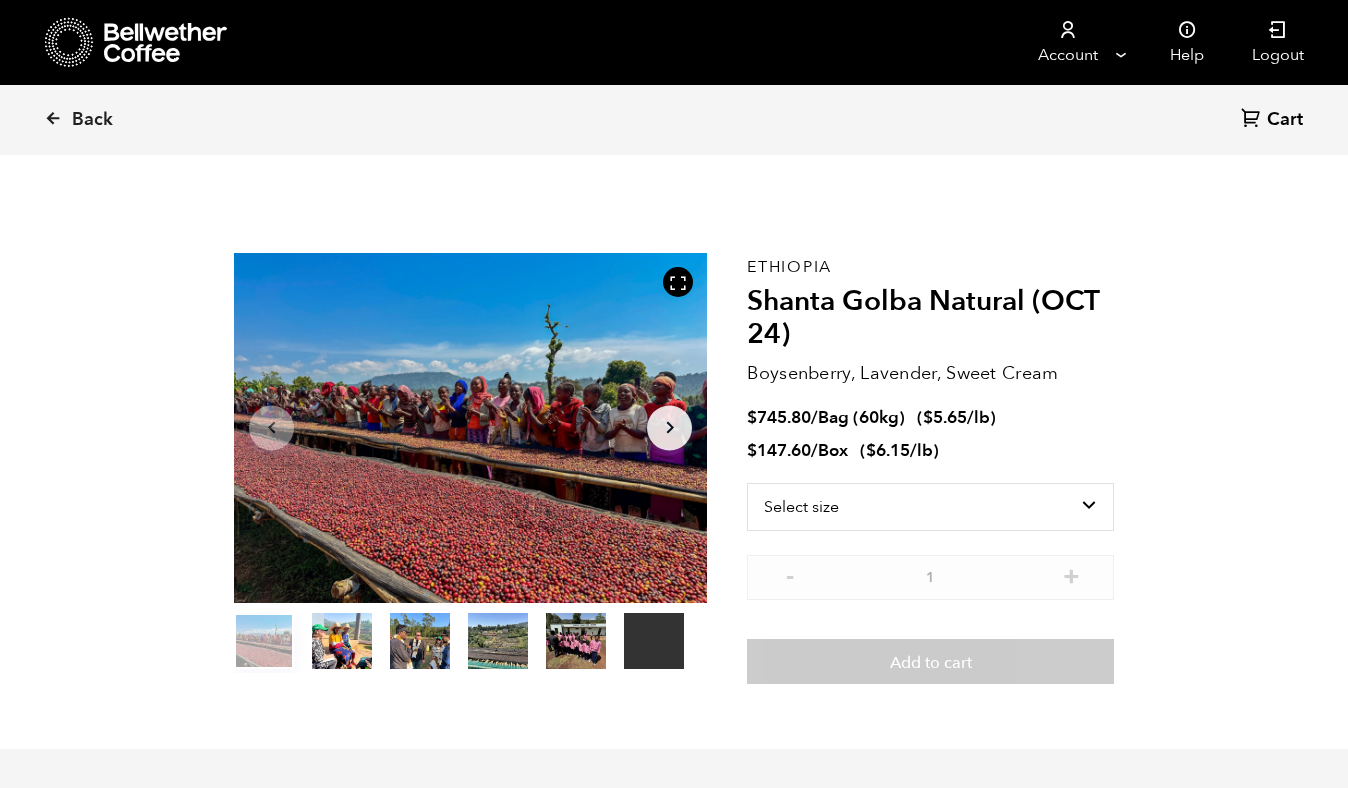 click on "item 0" at bounding box center [264, 645] 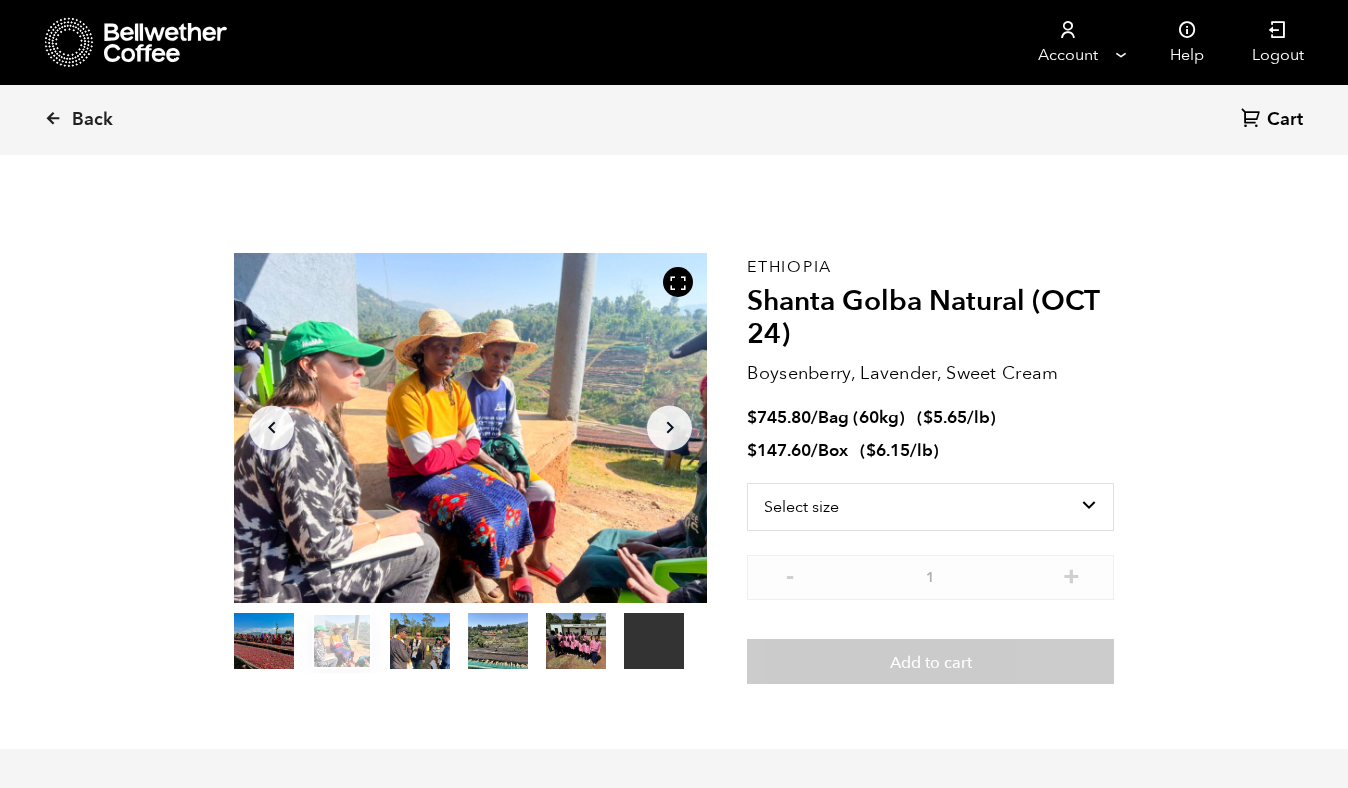 type 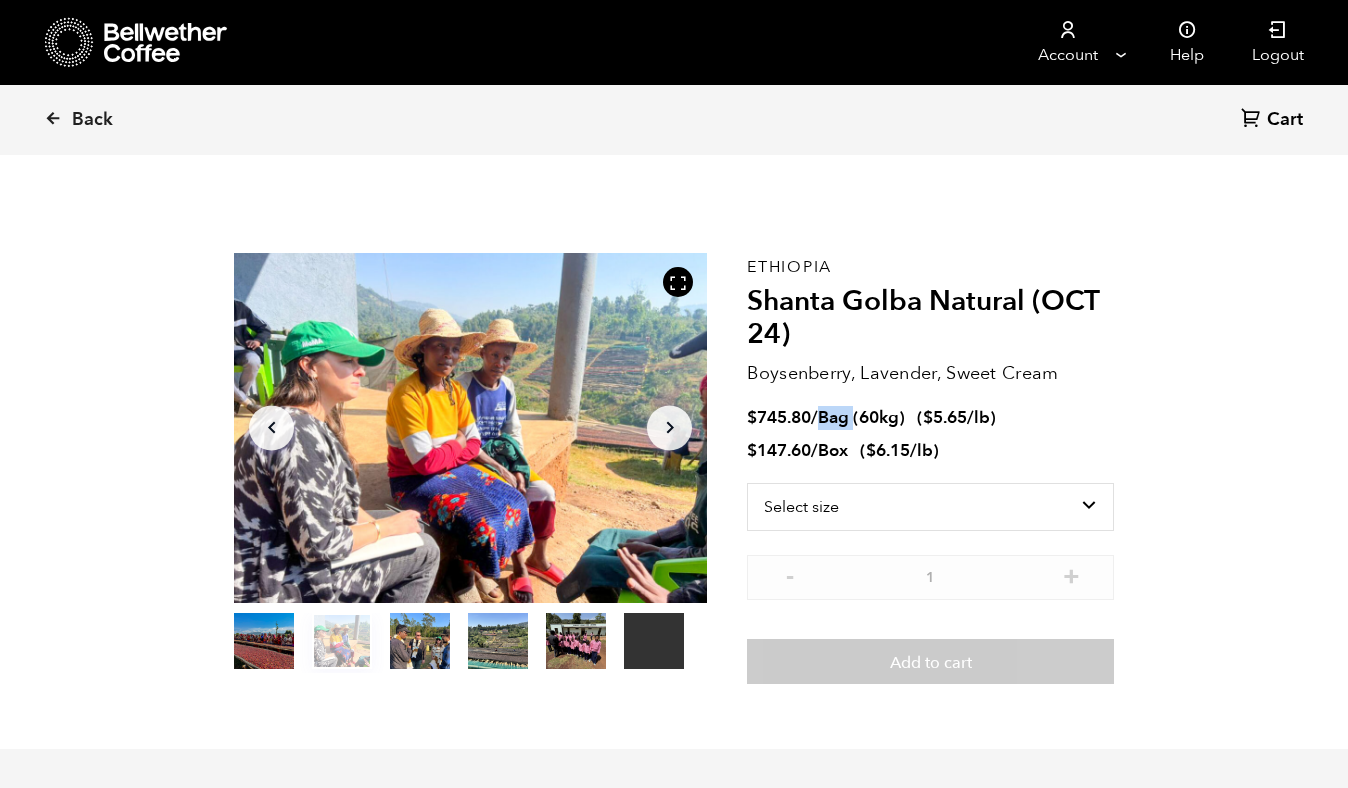 drag, startPoint x: 854, startPoint y: 417, endPoint x: 824, endPoint y: 413, distance: 30.265491 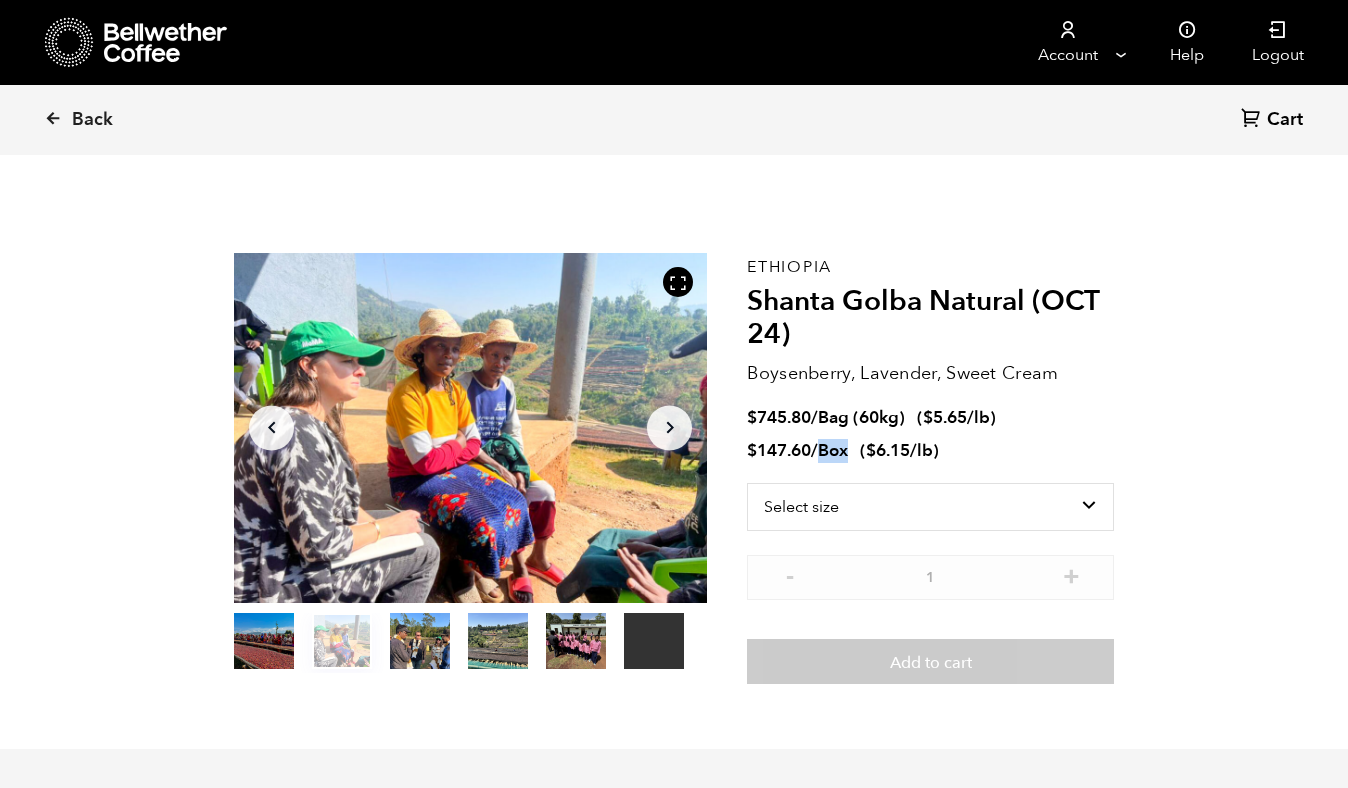 drag, startPoint x: 851, startPoint y: 447, endPoint x: 823, endPoint y: 447, distance: 28 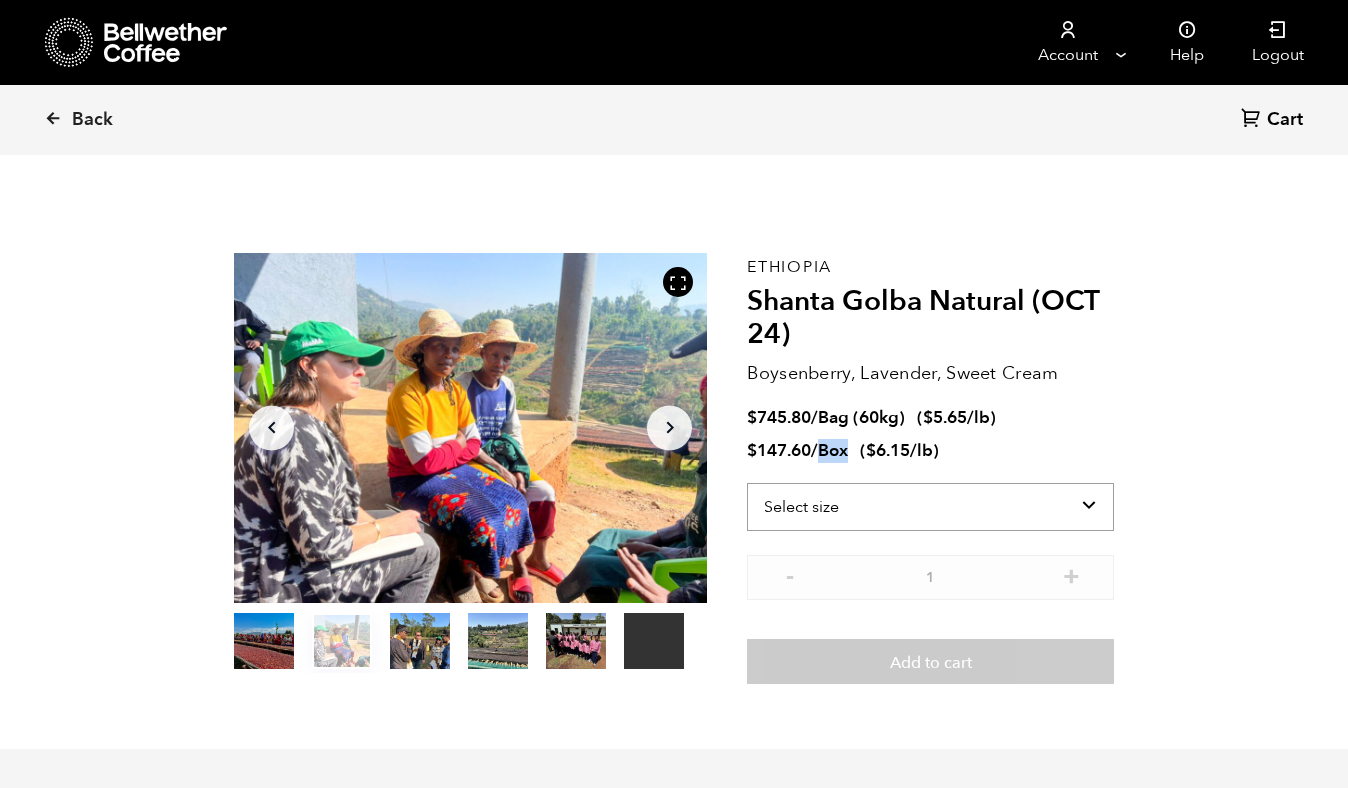 click on "Select size   Bag (60kg) (132 lbs) Box (24 lbs)" at bounding box center (930, 507) 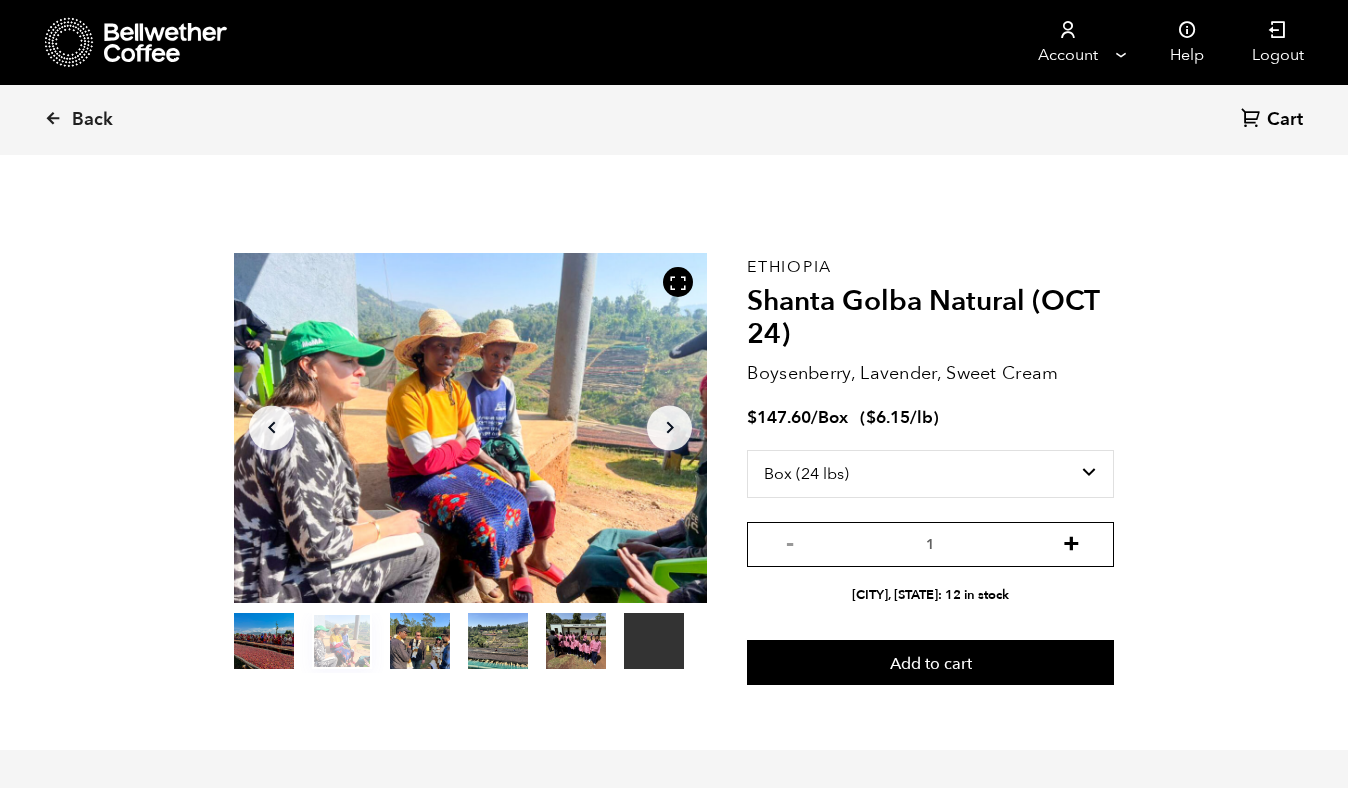click on "-   1   +
Alameda, CA: 12 in stock" at bounding box center (930, 563) 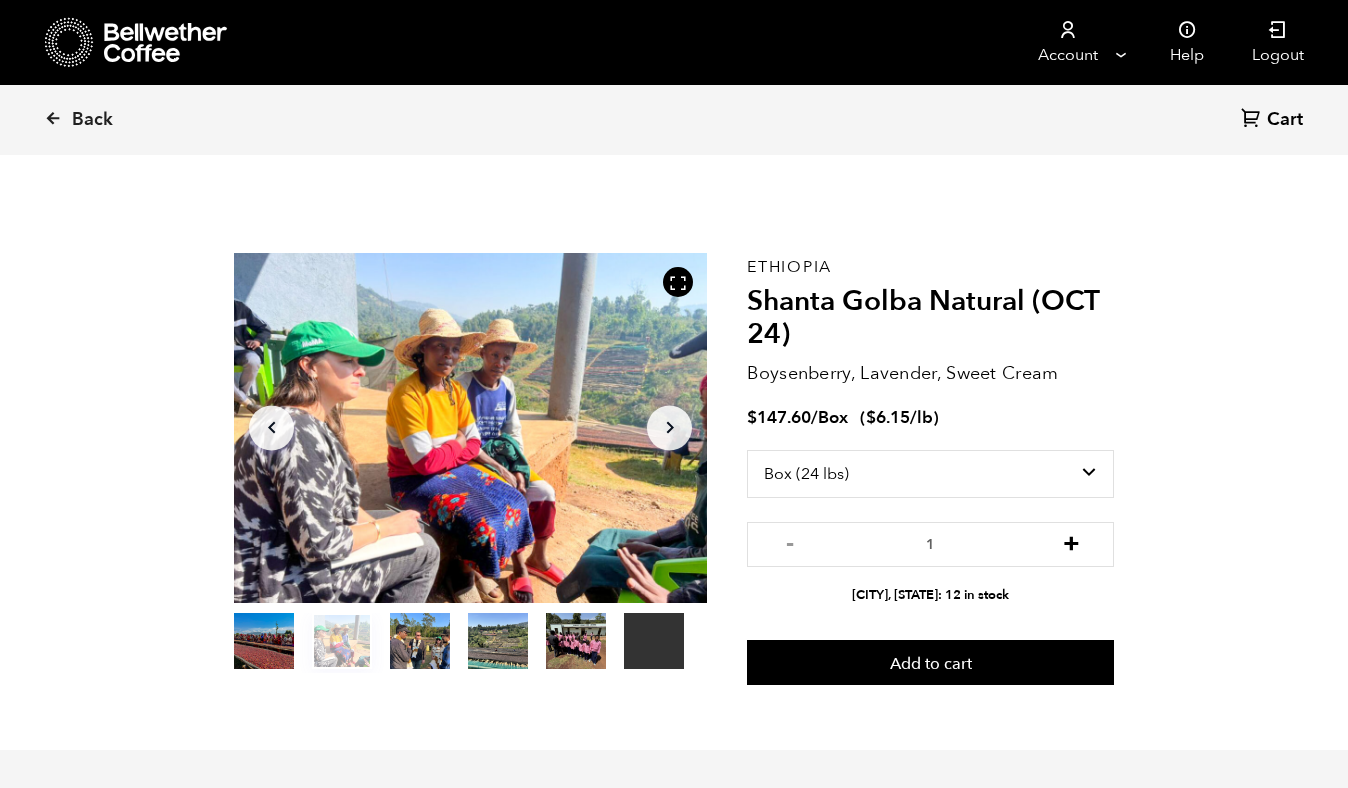 click on "+" at bounding box center (1071, 542) 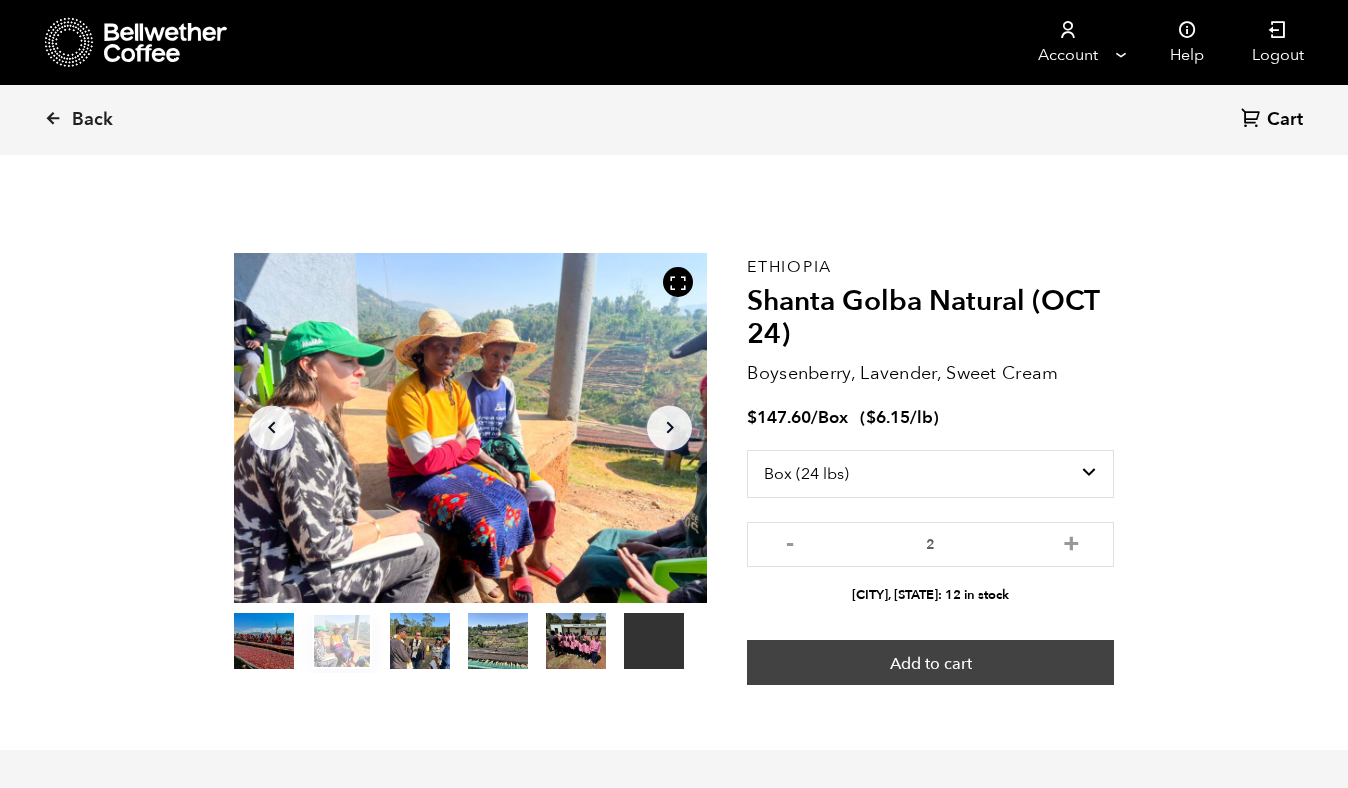 click on "Add to cart" at bounding box center [930, 663] 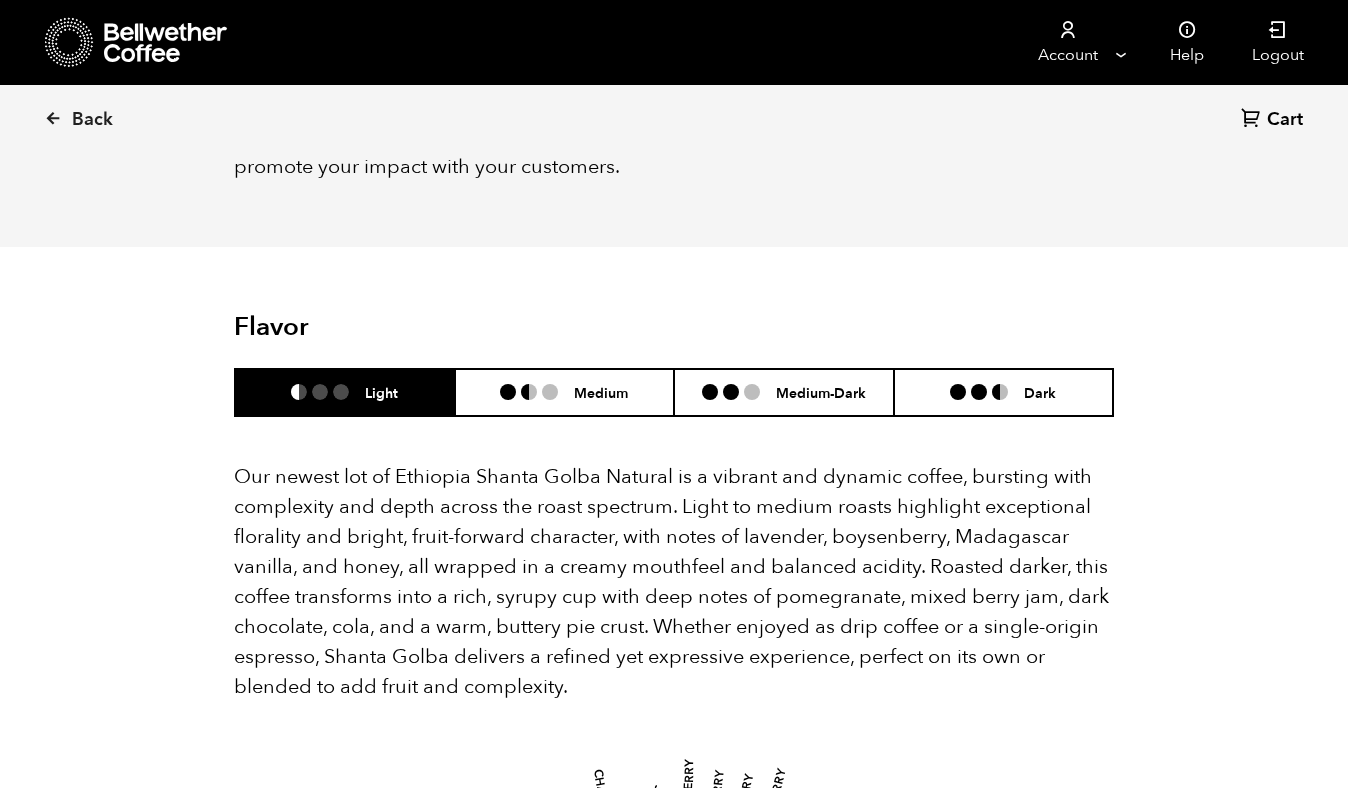 scroll, scrollTop: 1661, scrollLeft: 0, axis: vertical 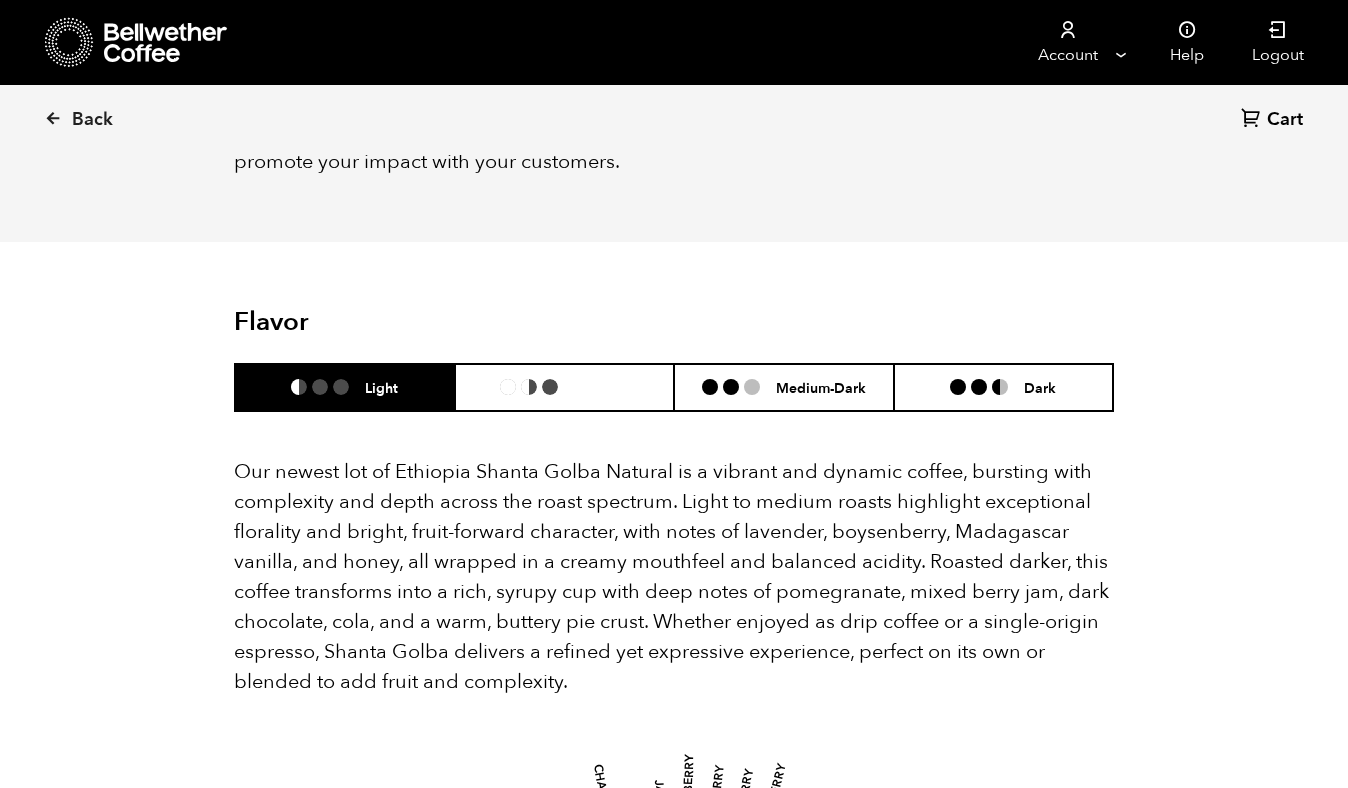 click at bounding box center [508, 387] 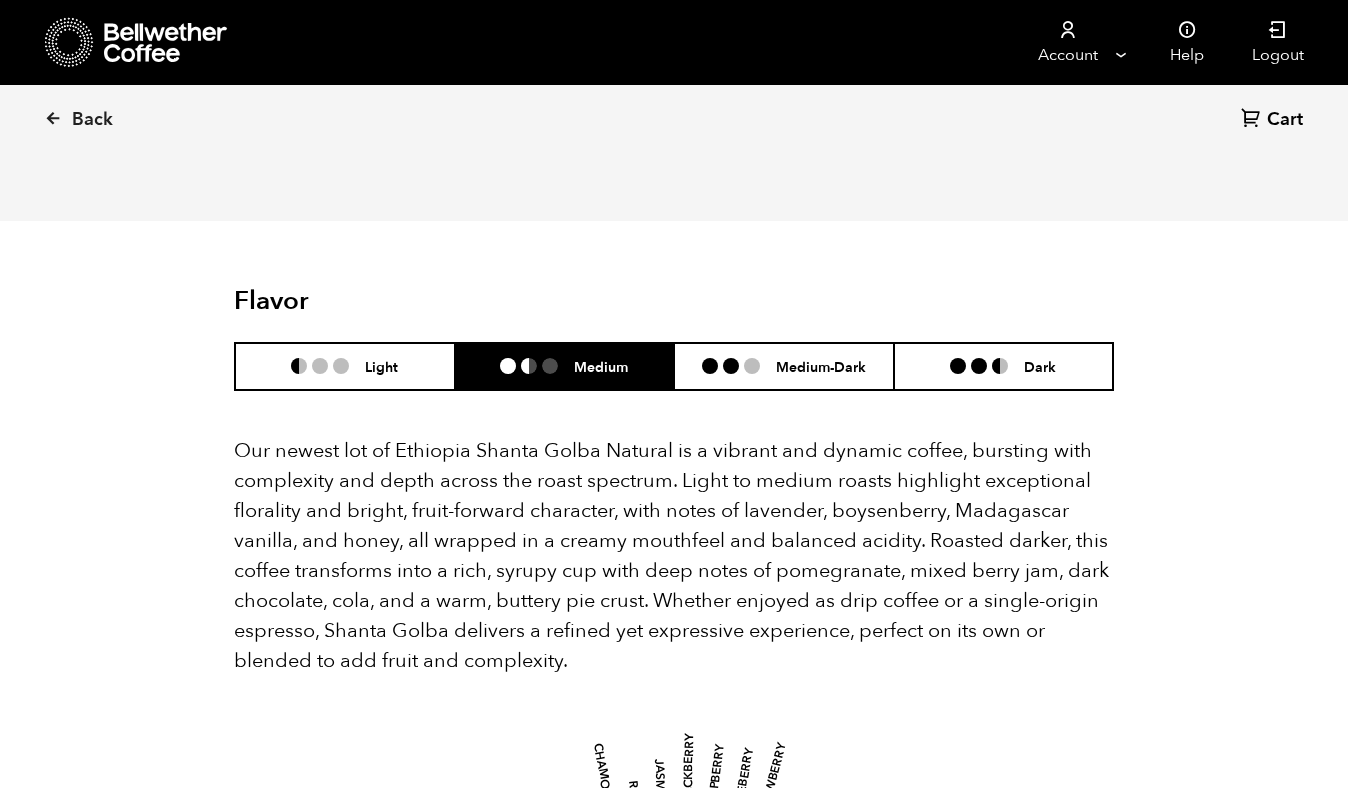 scroll, scrollTop: 1679, scrollLeft: 0, axis: vertical 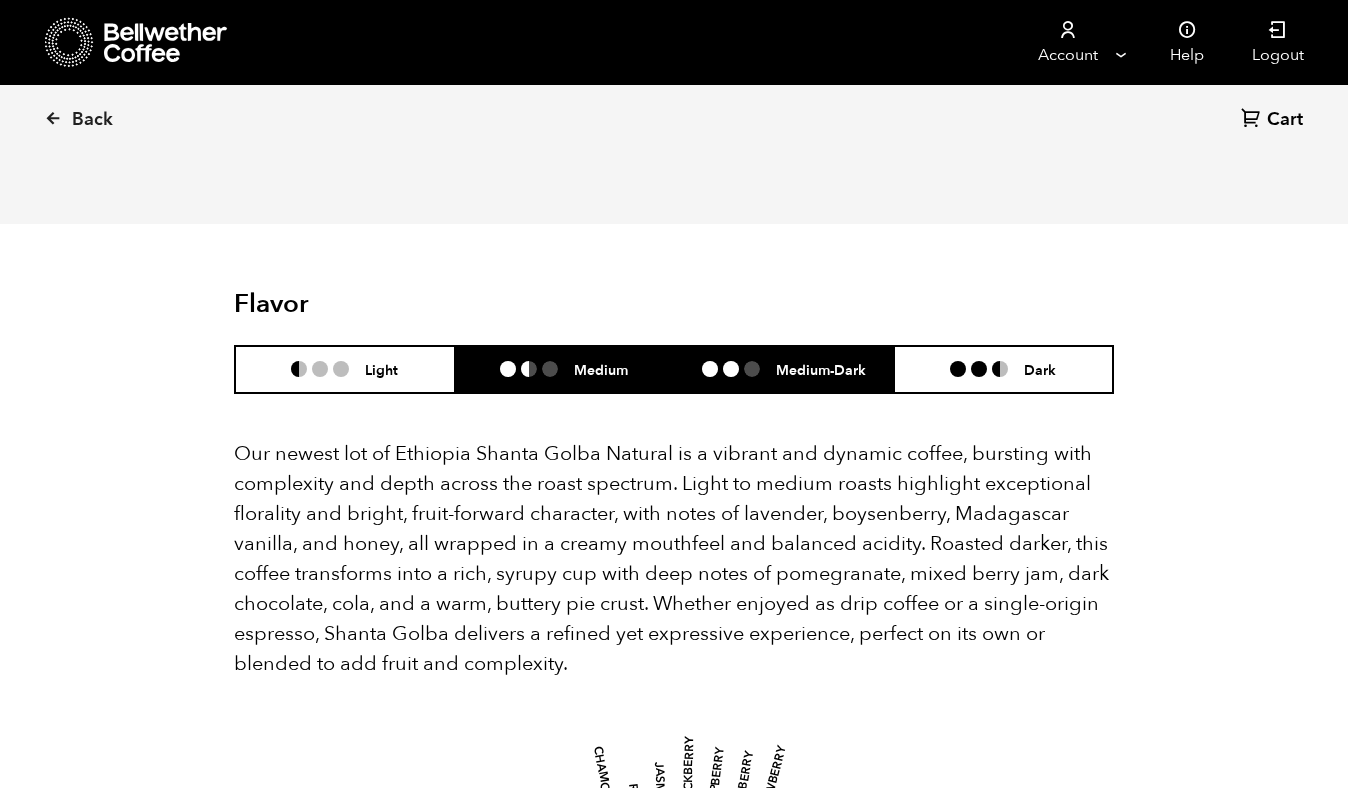 click on "Medium-Dark" at bounding box center (784, 369) 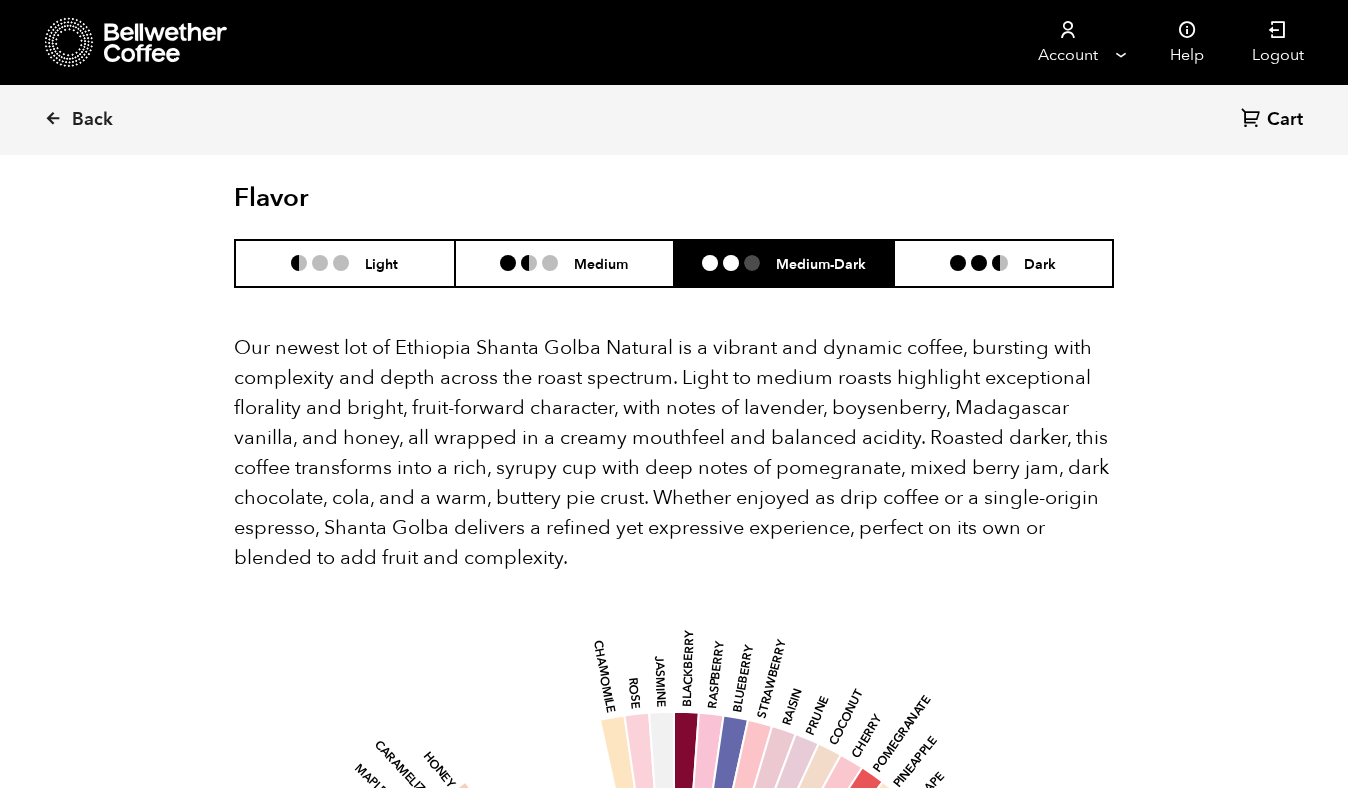 scroll, scrollTop: 1782, scrollLeft: 0, axis: vertical 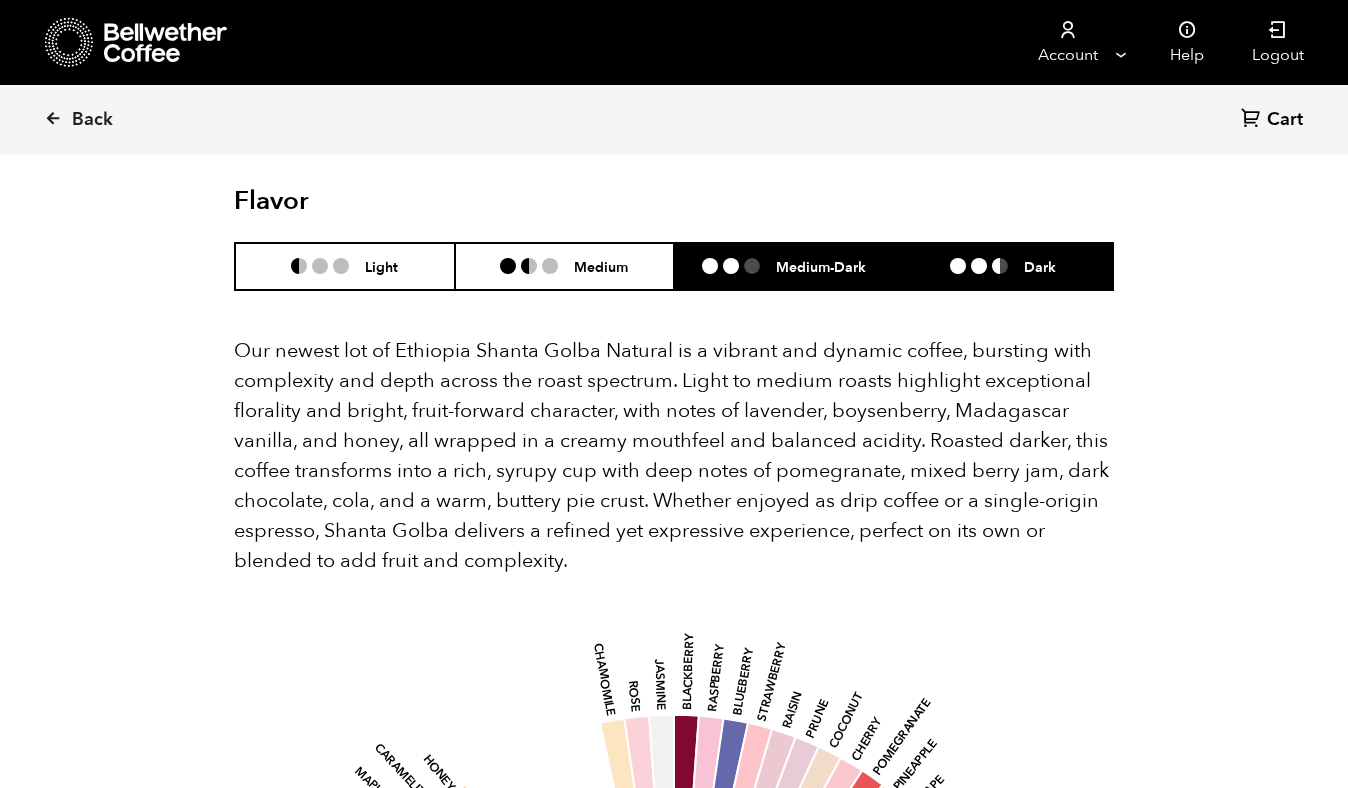click on "Dark" at bounding box center (1004, 266) 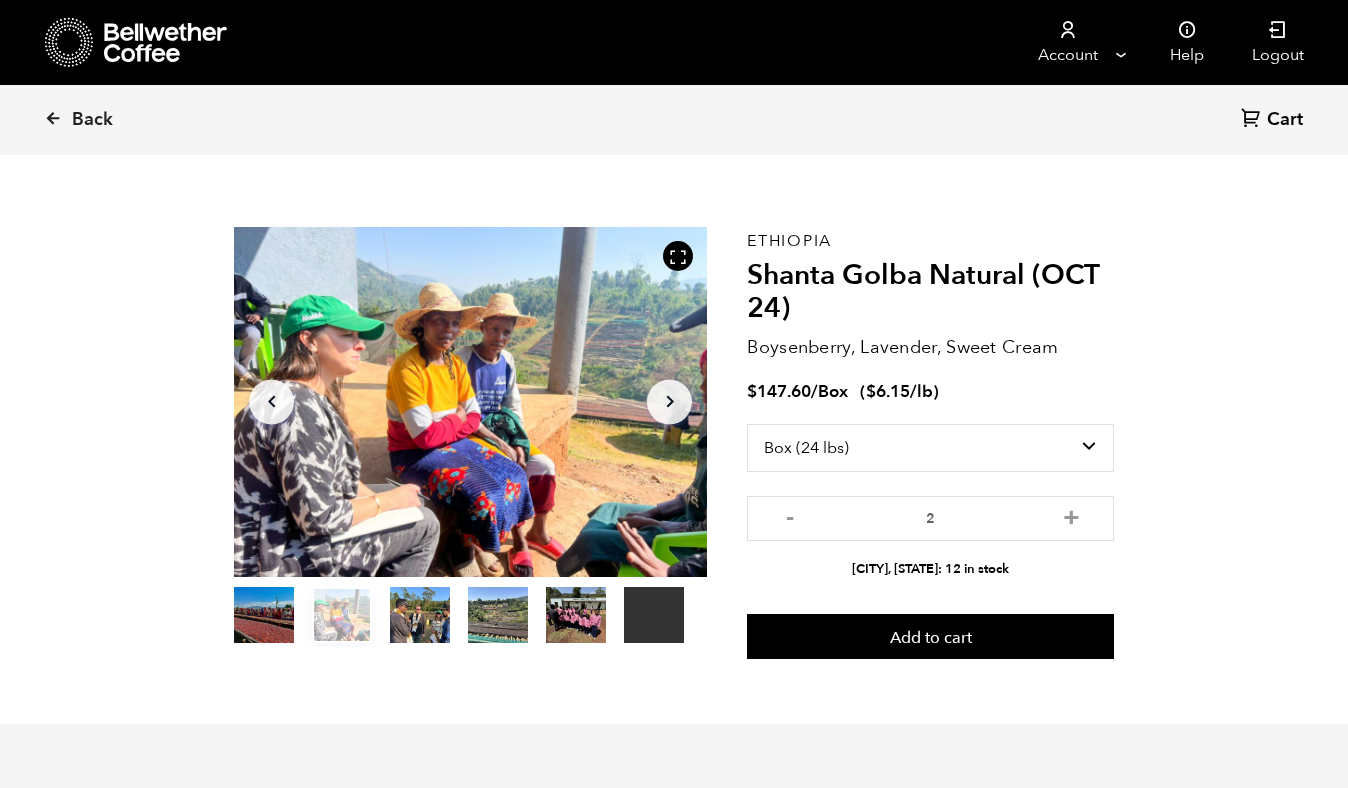 scroll, scrollTop: 31, scrollLeft: 0, axis: vertical 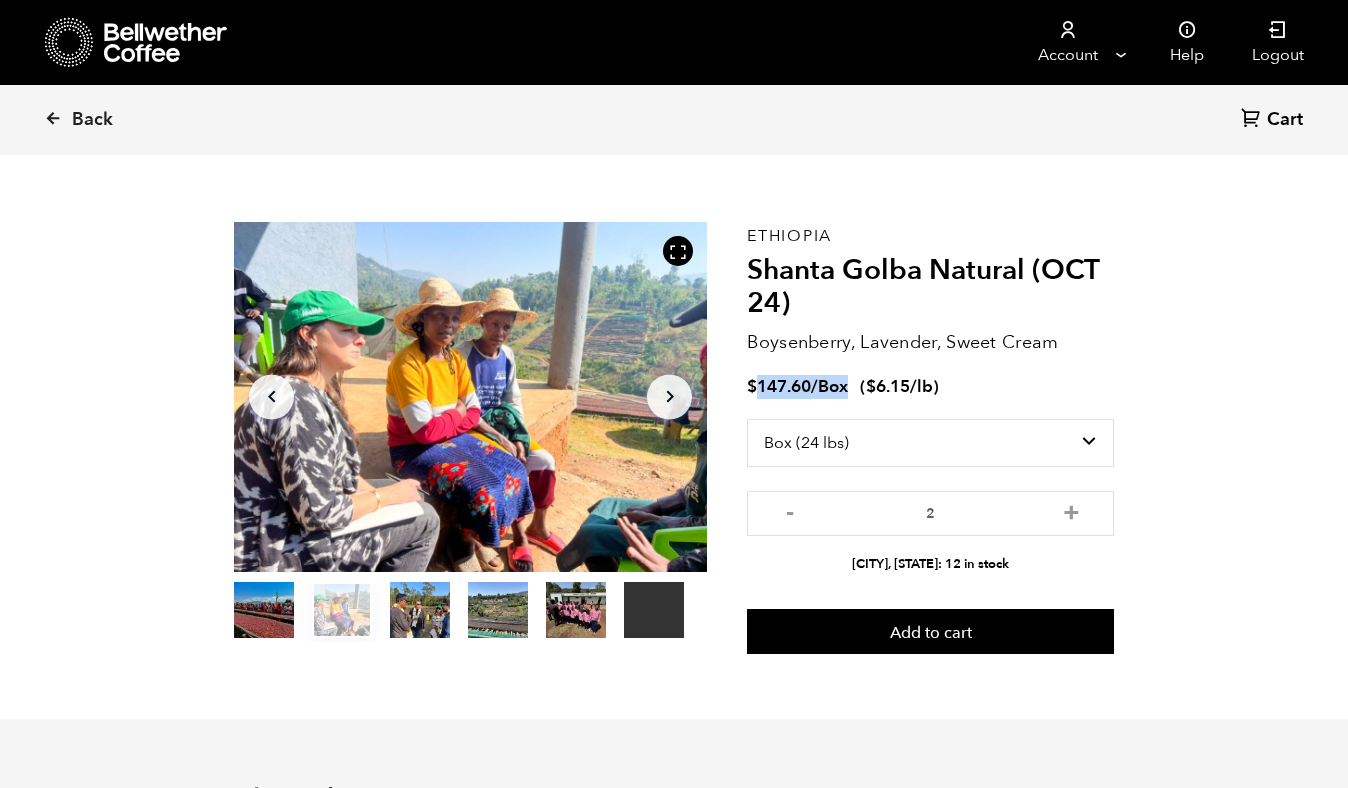 drag, startPoint x: 850, startPoint y: 392, endPoint x: 755, endPoint y: 384, distance: 95.33625 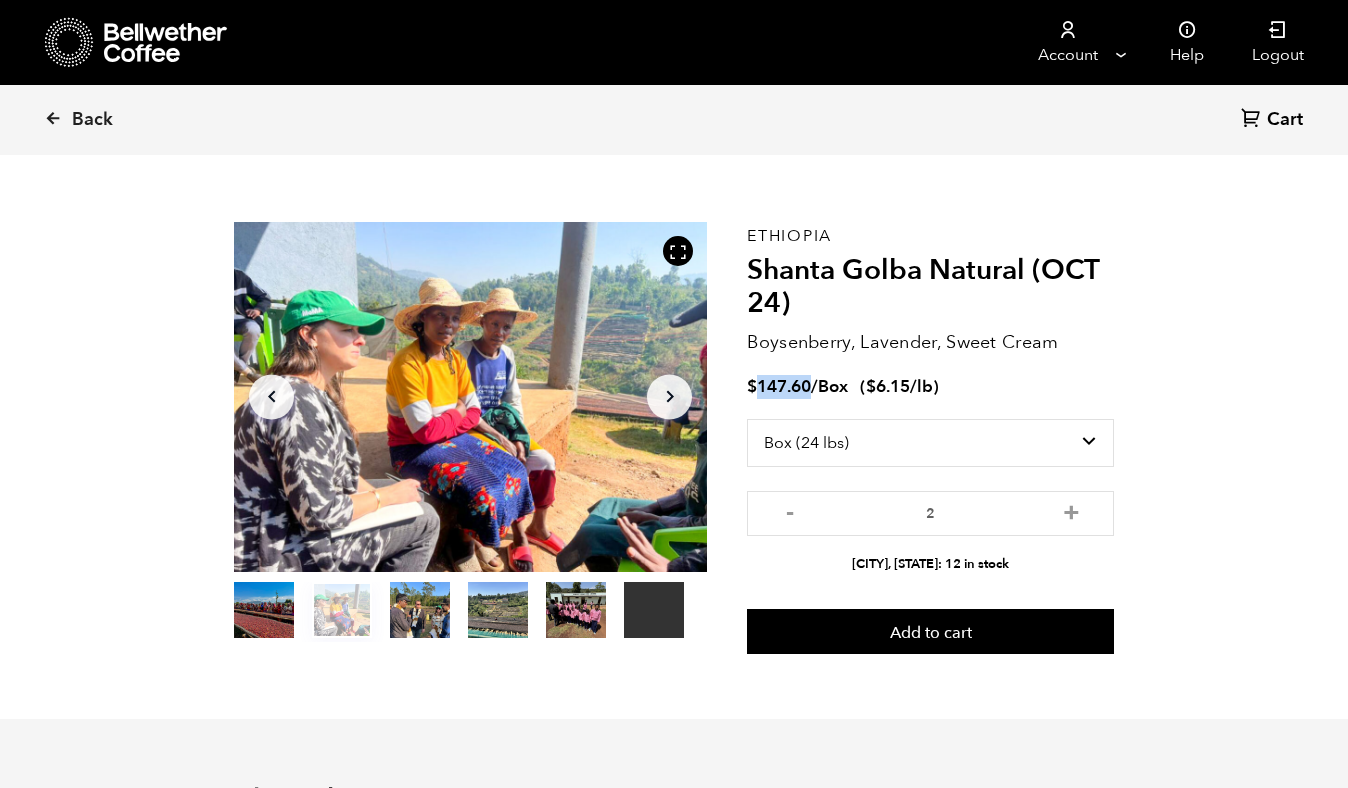 drag, startPoint x: 757, startPoint y: 384, endPoint x: 813, endPoint y: 388, distance: 56.142673 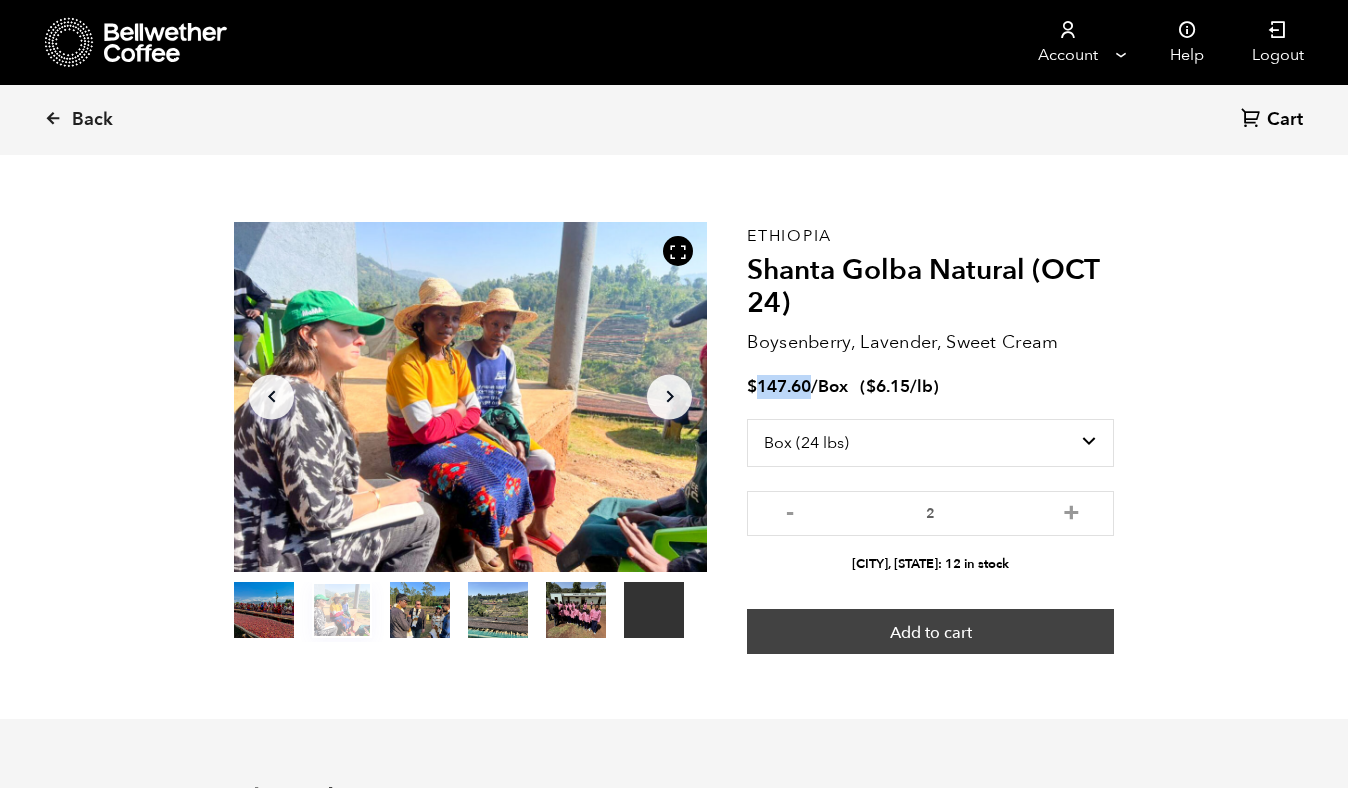 click on "Add to cart" at bounding box center (930, 632) 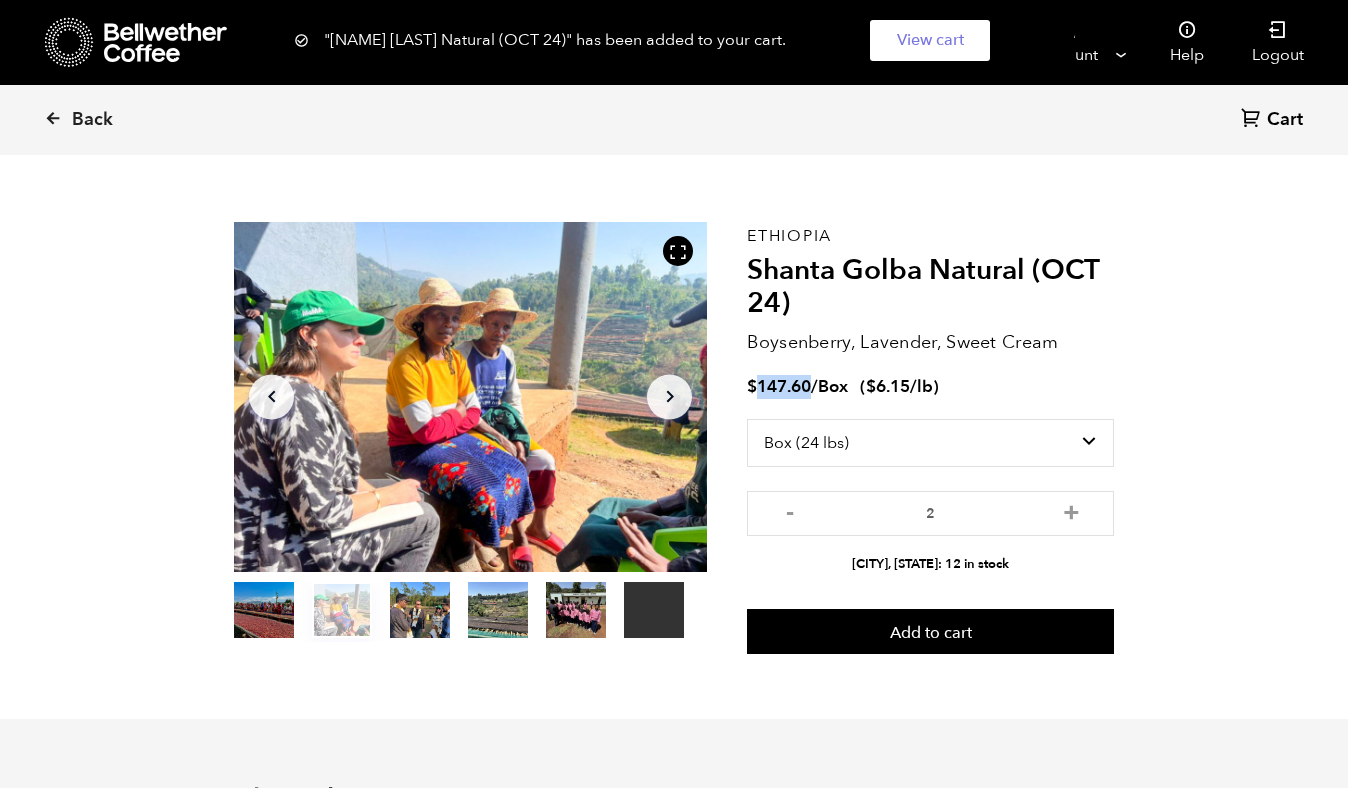 click on "Cart" at bounding box center [1285, 120] 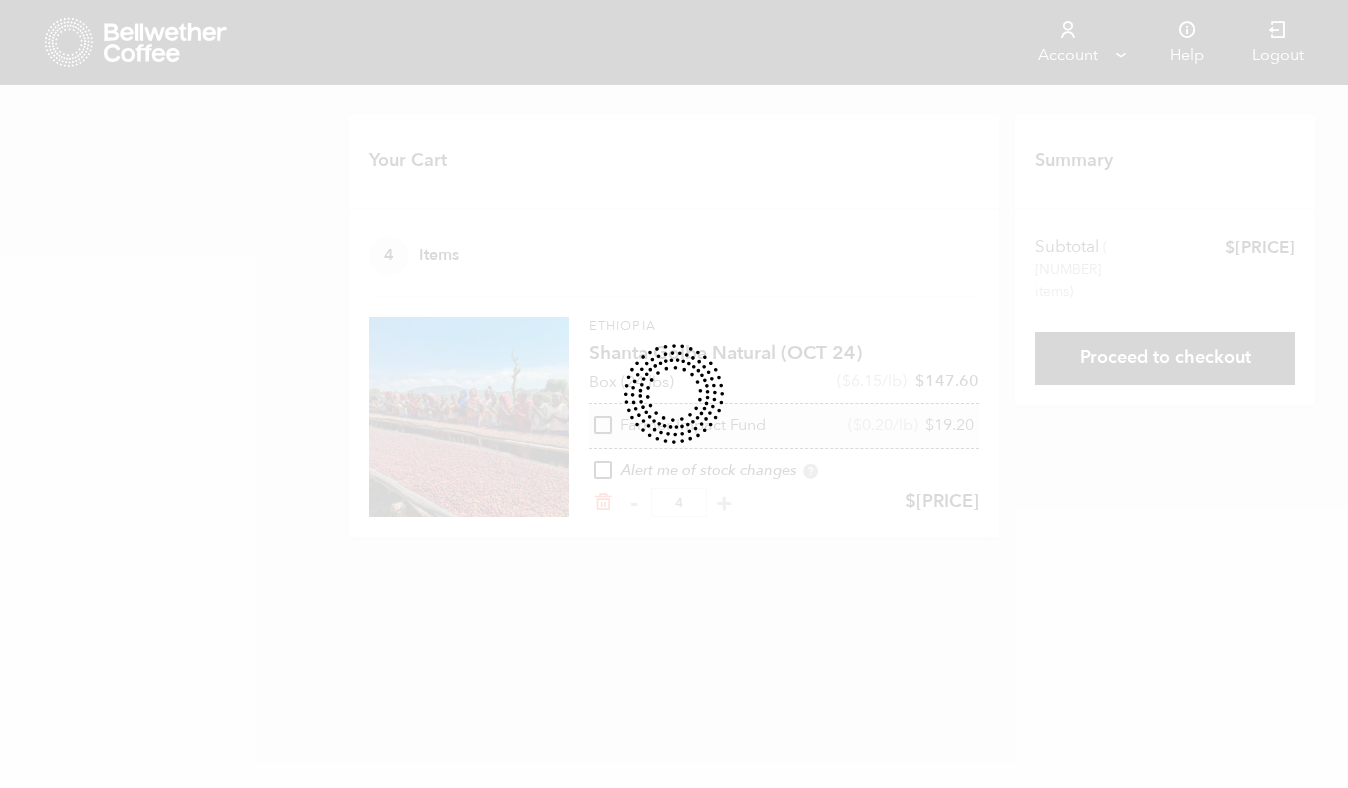 scroll, scrollTop: 0, scrollLeft: 0, axis: both 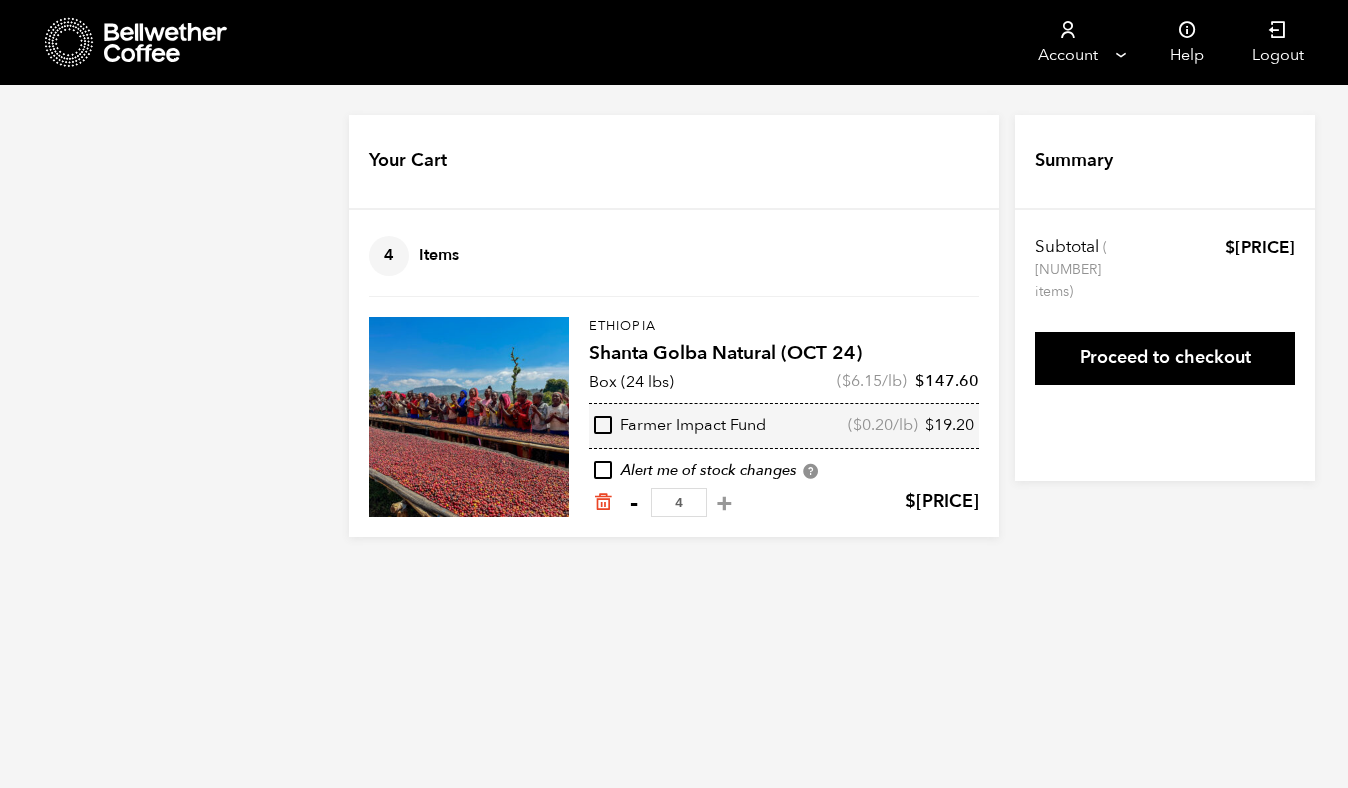 click on "-" at bounding box center [633, 503] 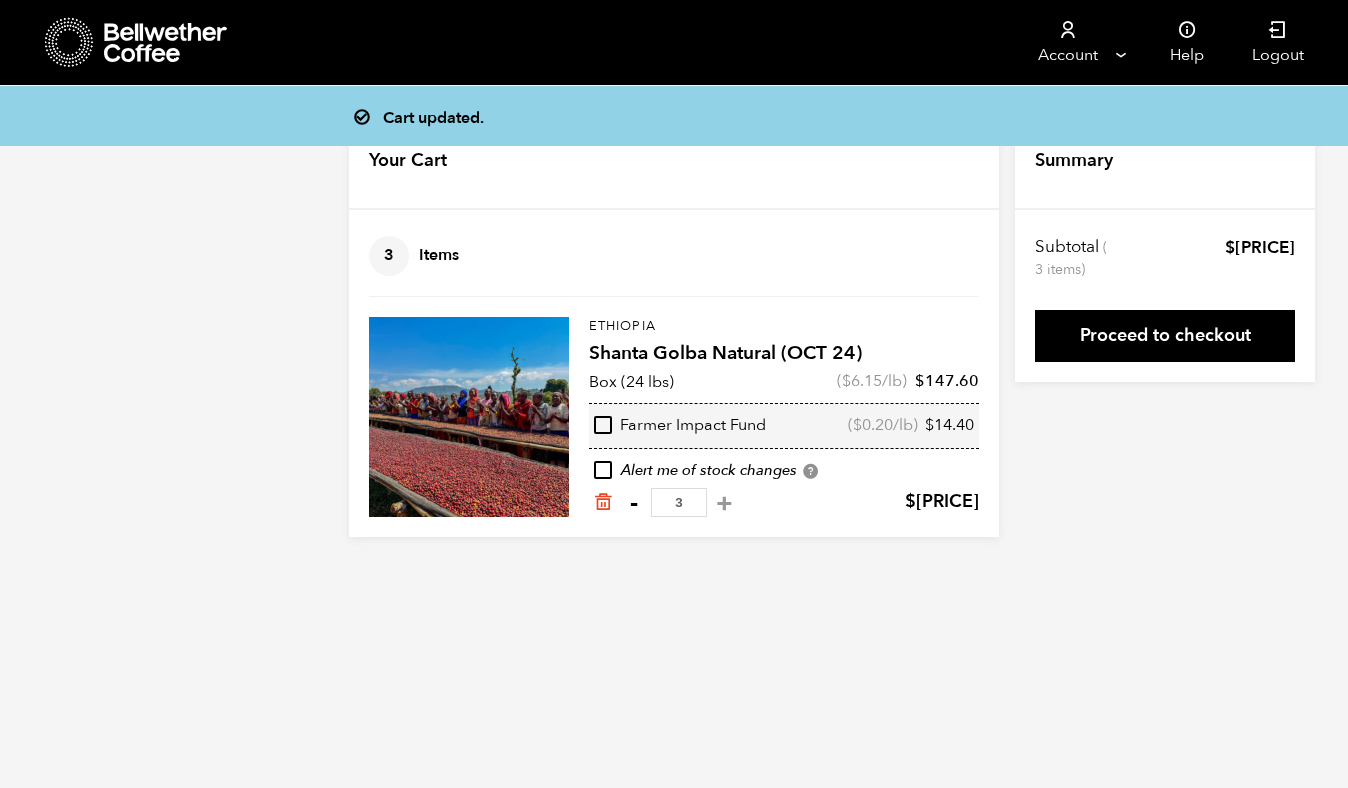 click on "-" at bounding box center (633, 503) 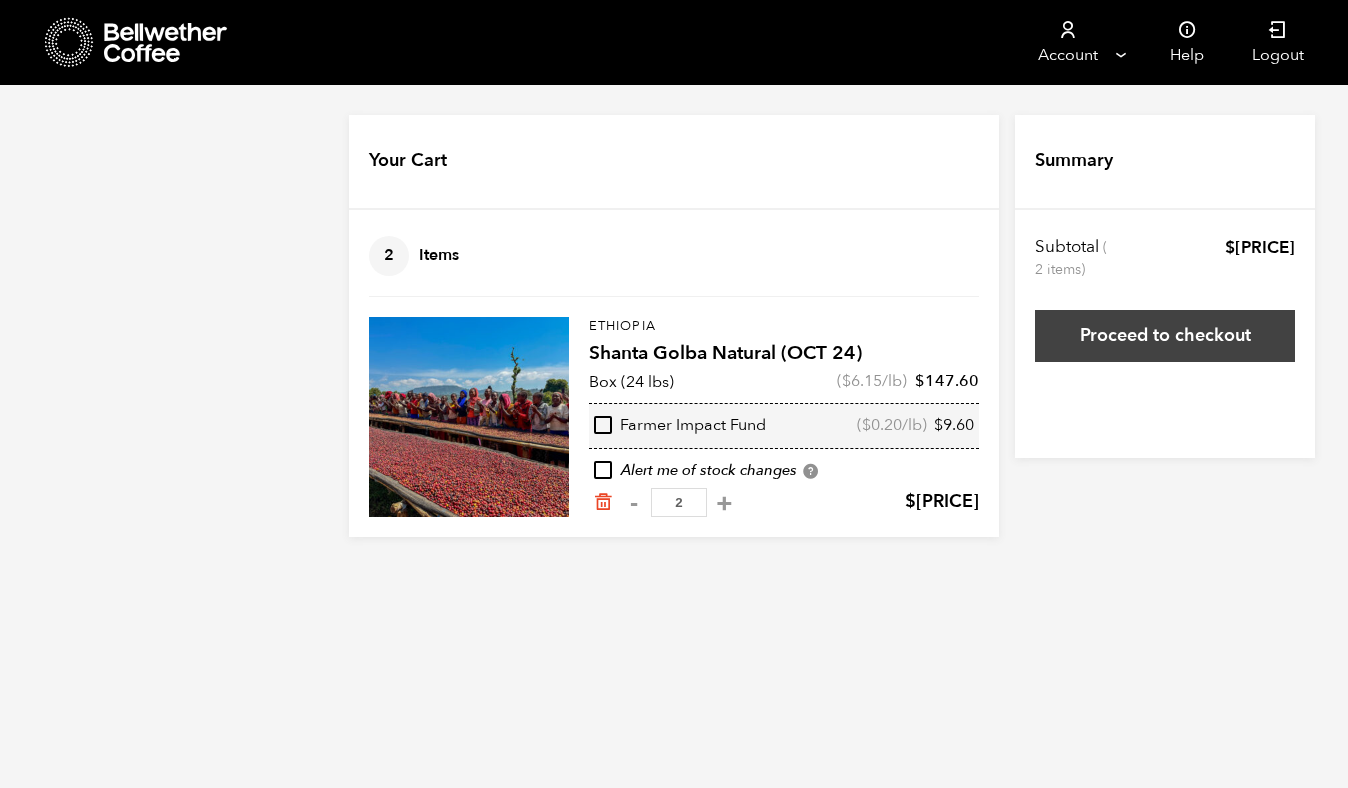 click on "Proceed to checkout" at bounding box center (1165, 336) 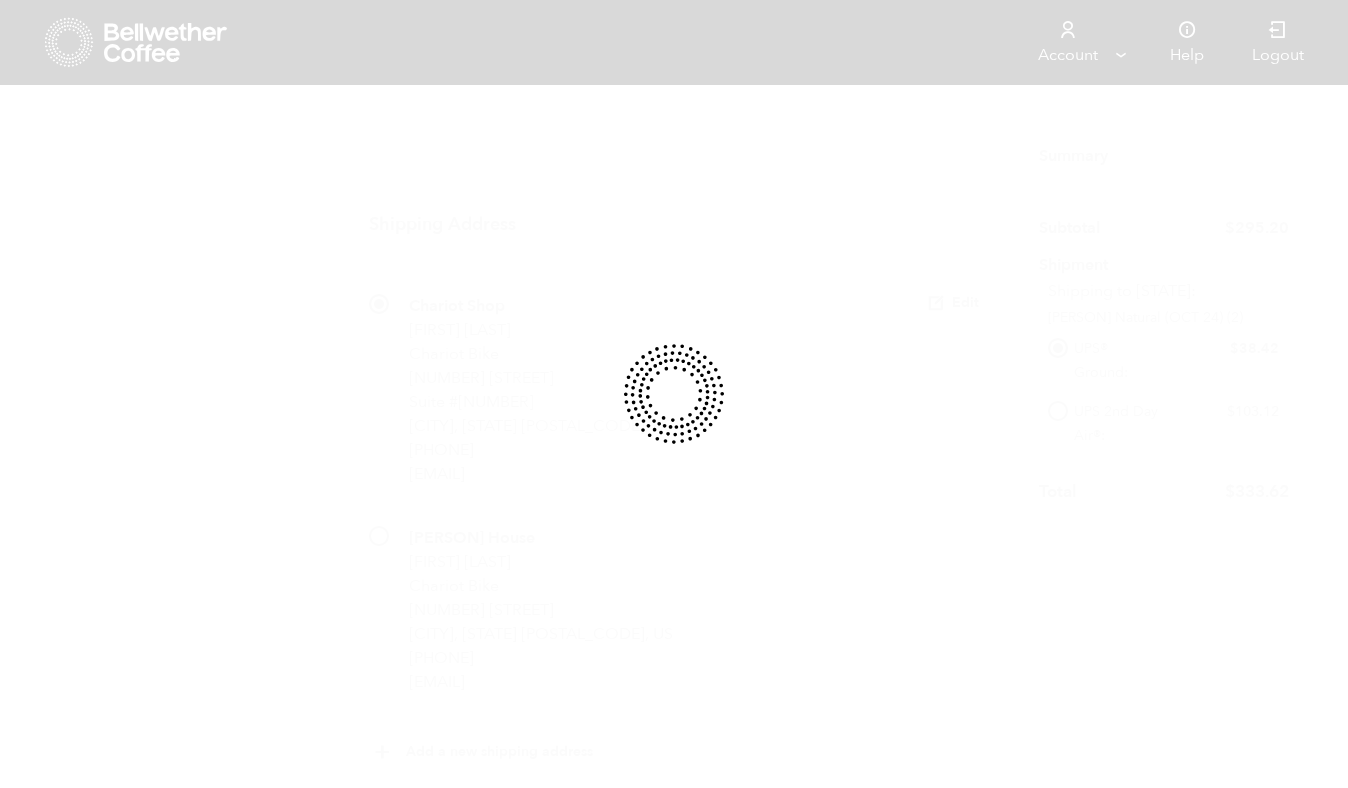 scroll, scrollTop: 0, scrollLeft: 0, axis: both 